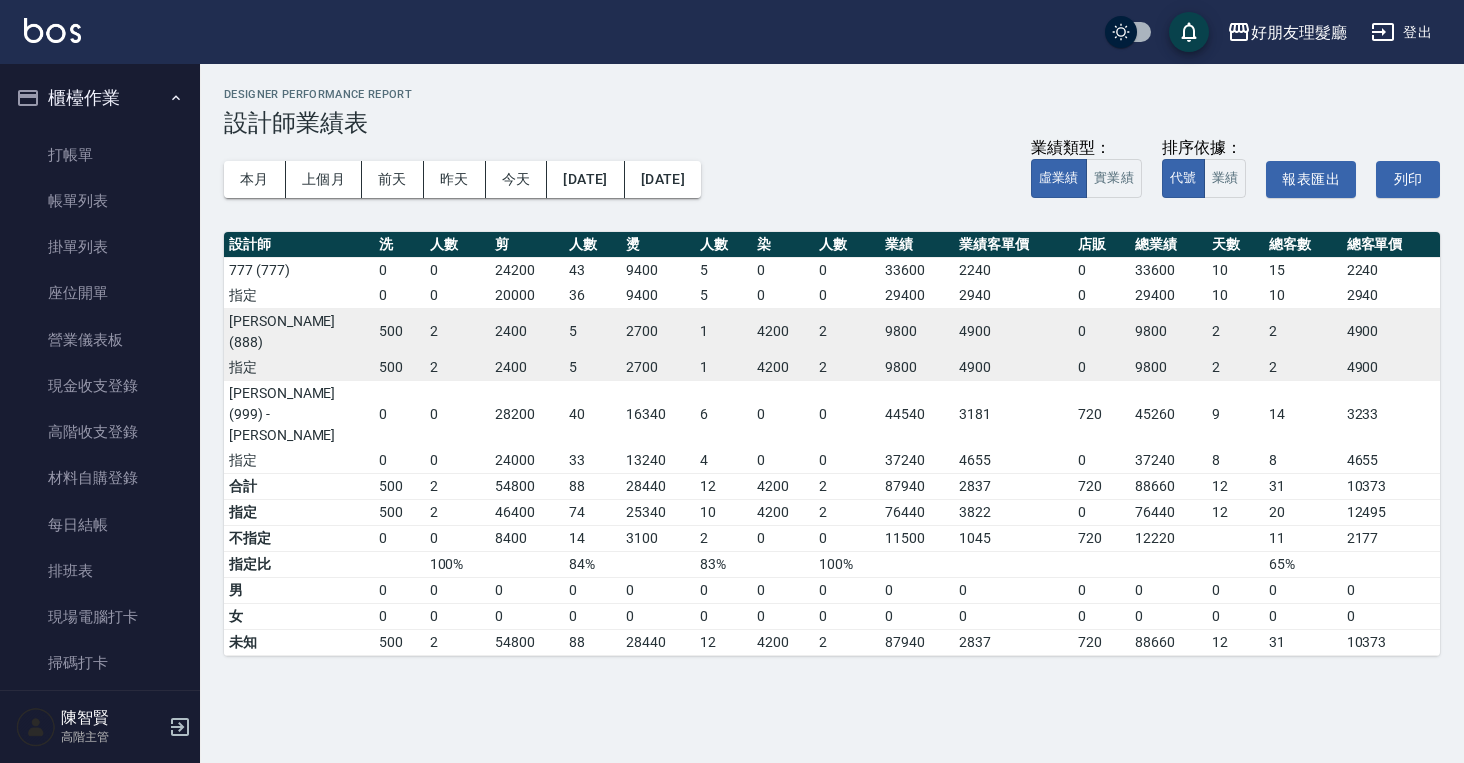 scroll, scrollTop: 0, scrollLeft: 0, axis: both 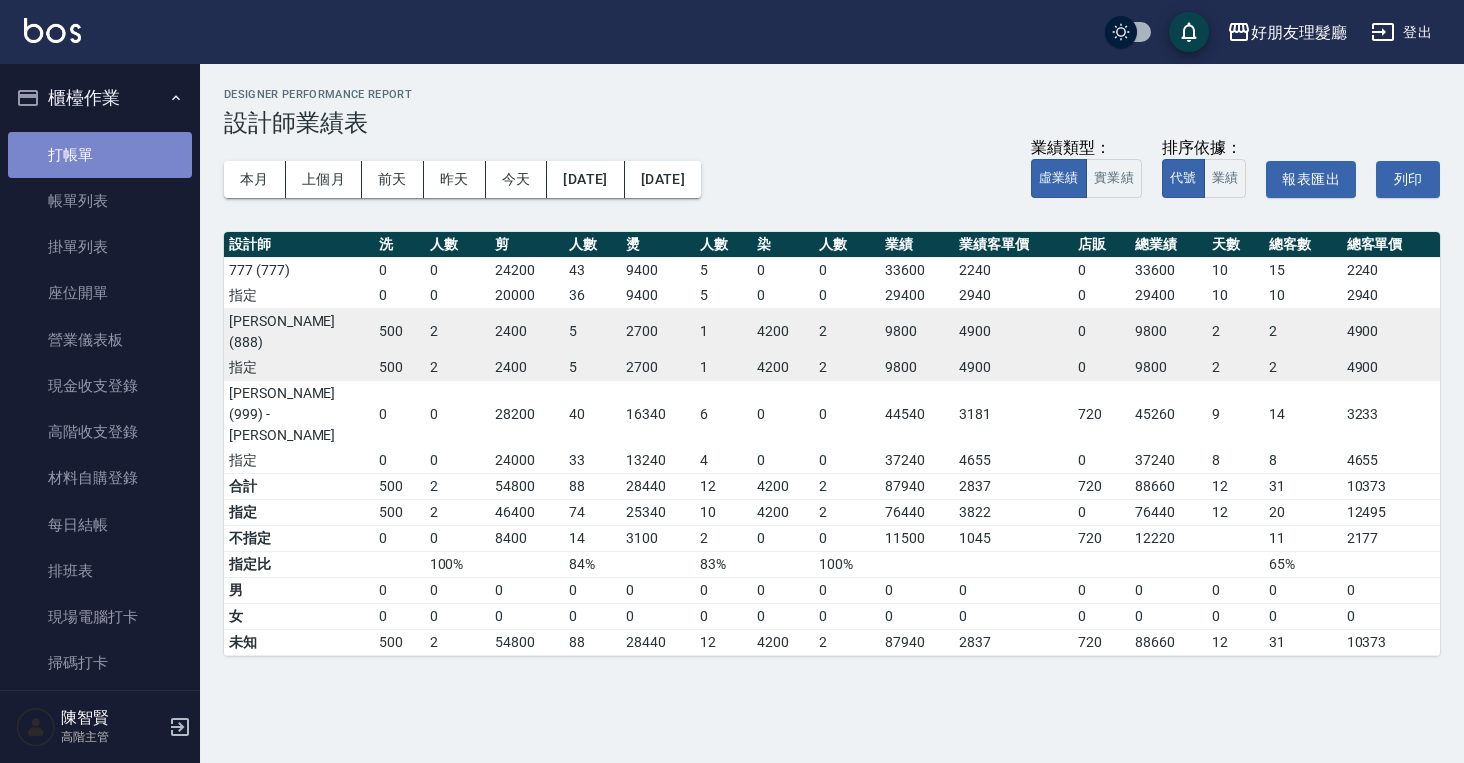 click on "打帳單" at bounding box center [100, 155] 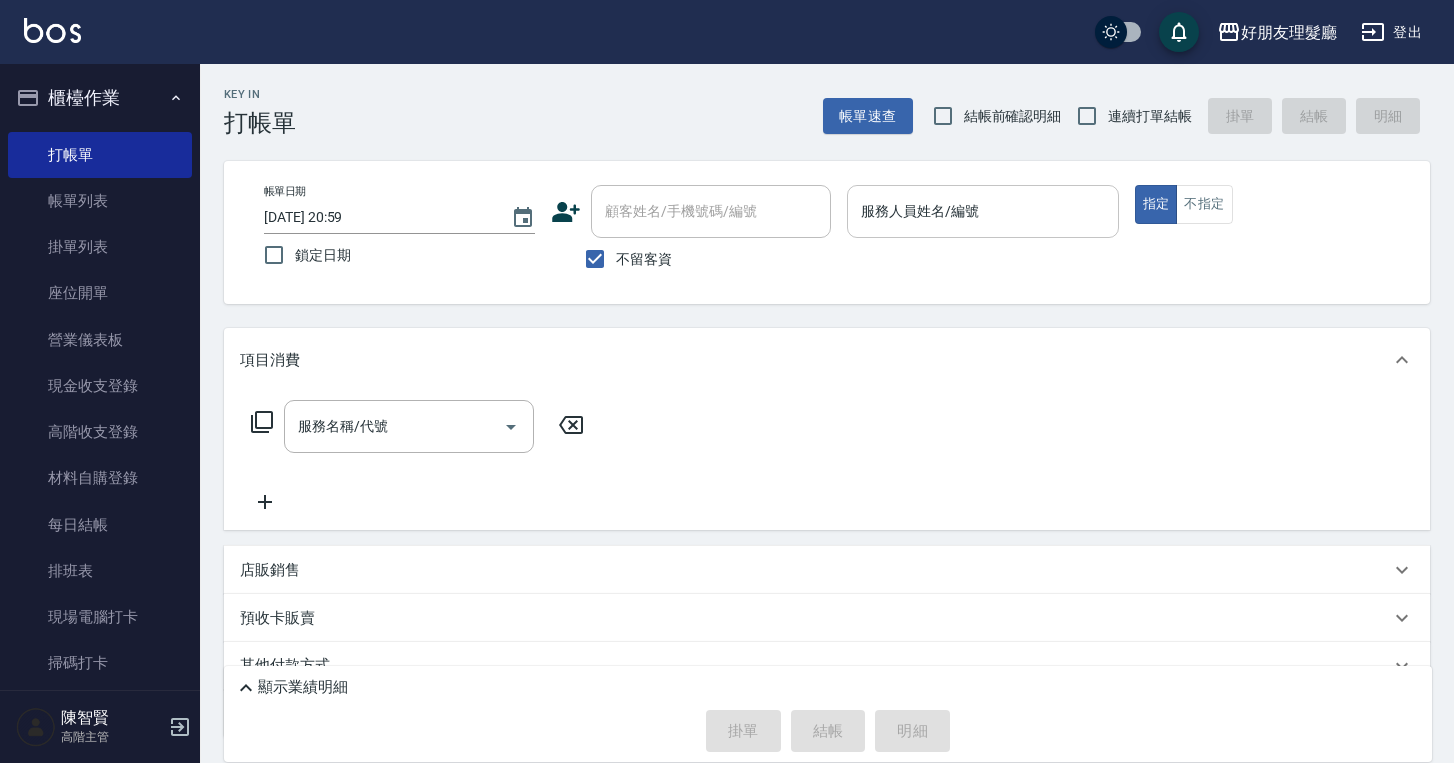 click on "服務人員姓名/編號 服務人員姓名/編號" at bounding box center (982, 211) 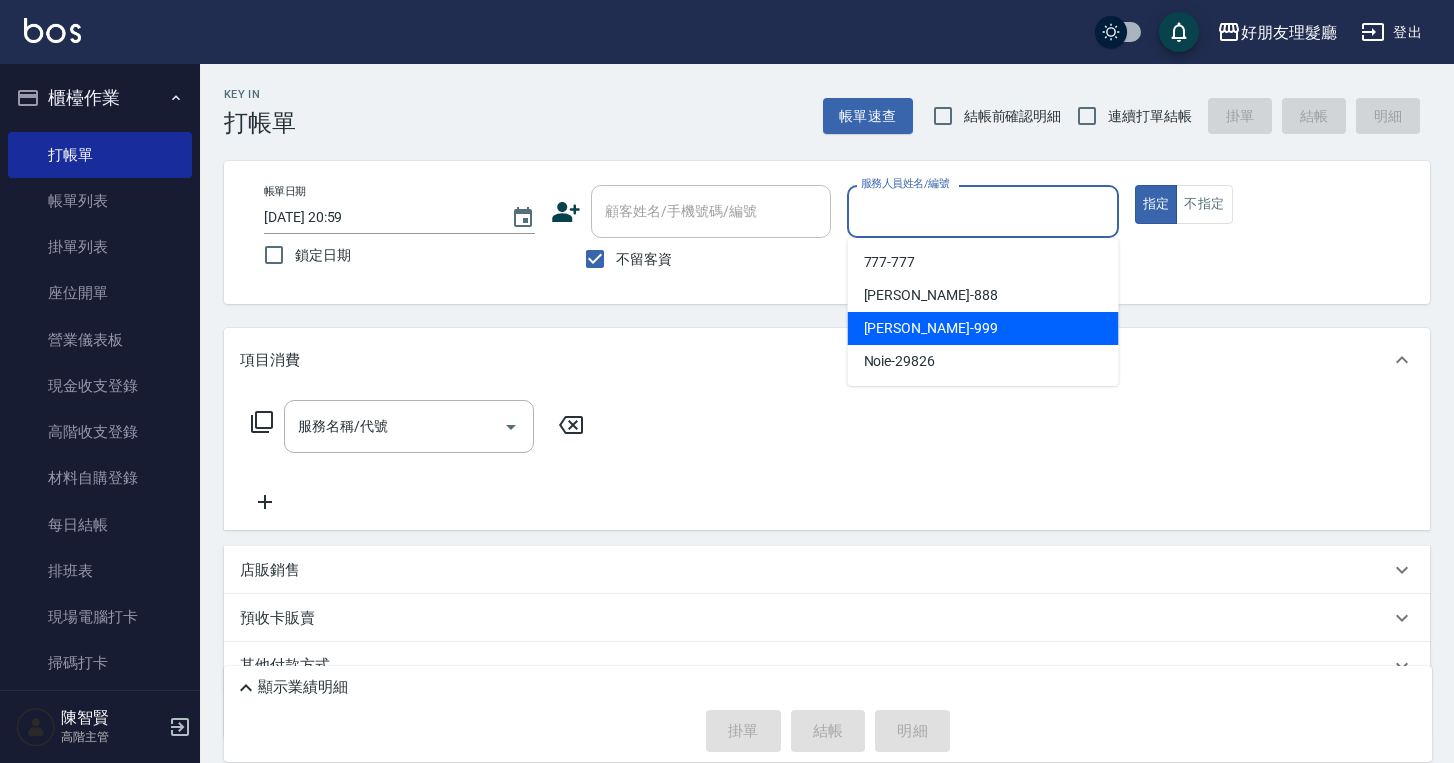 click on "[PERSON_NAME] -999" at bounding box center [983, 328] 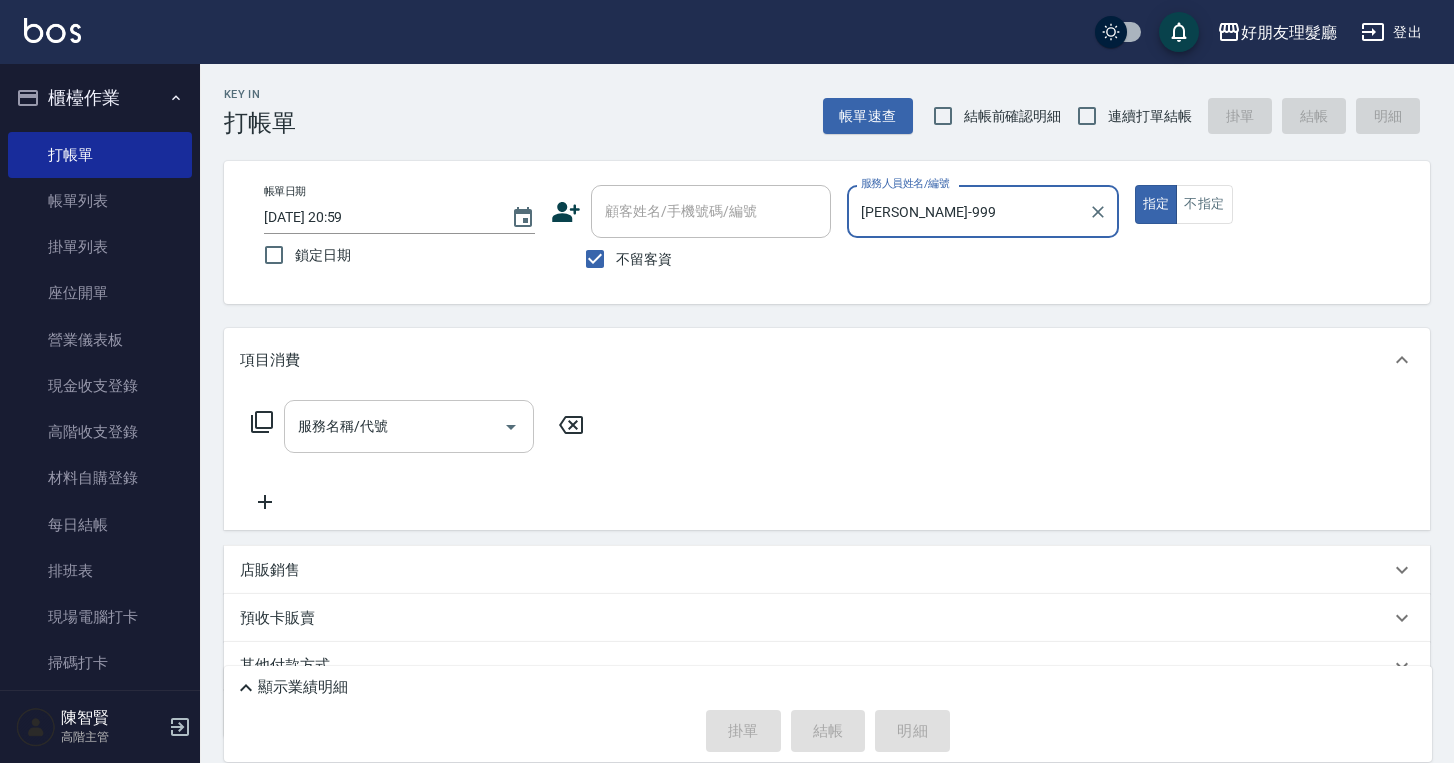 click at bounding box center [511, 427] 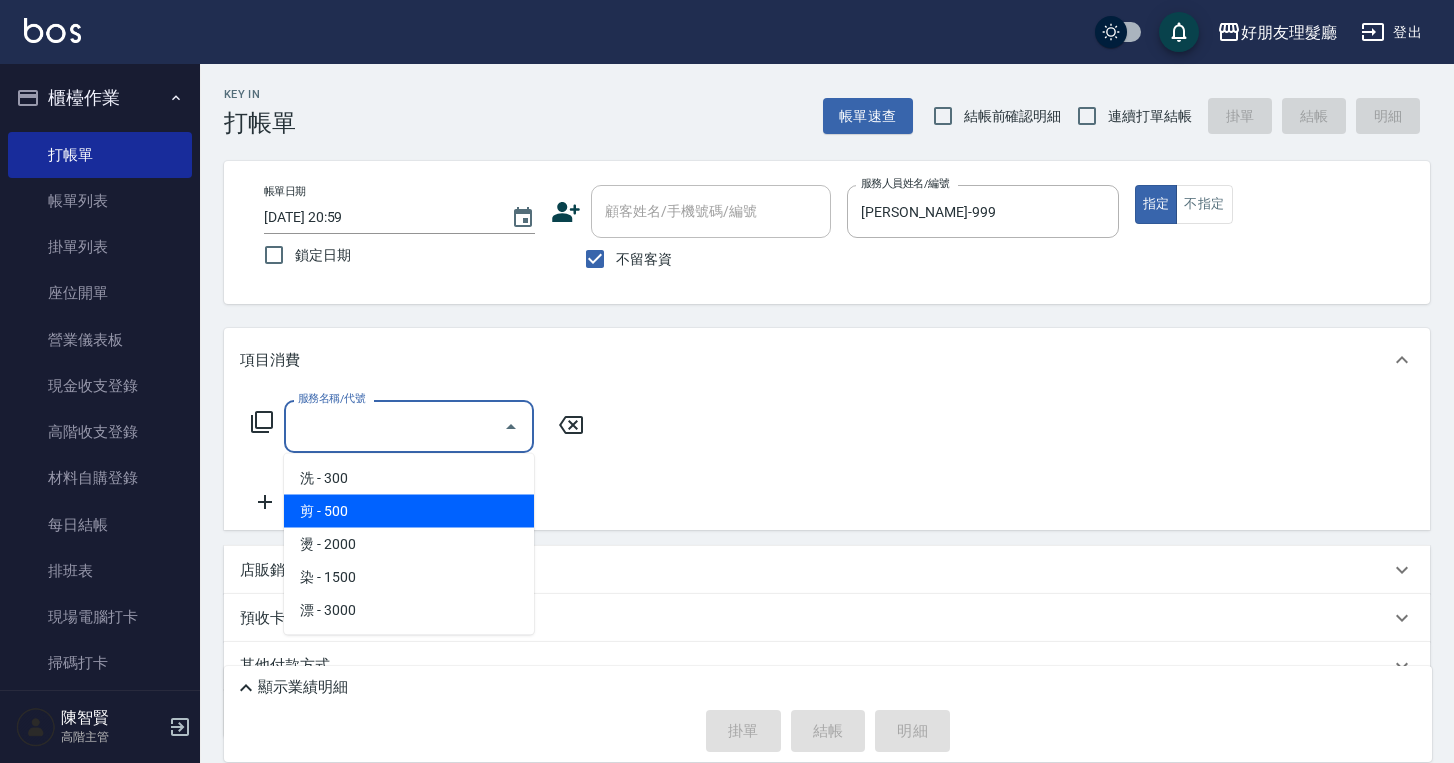 click on "剪 - 500" at bounding box center (409, 511) 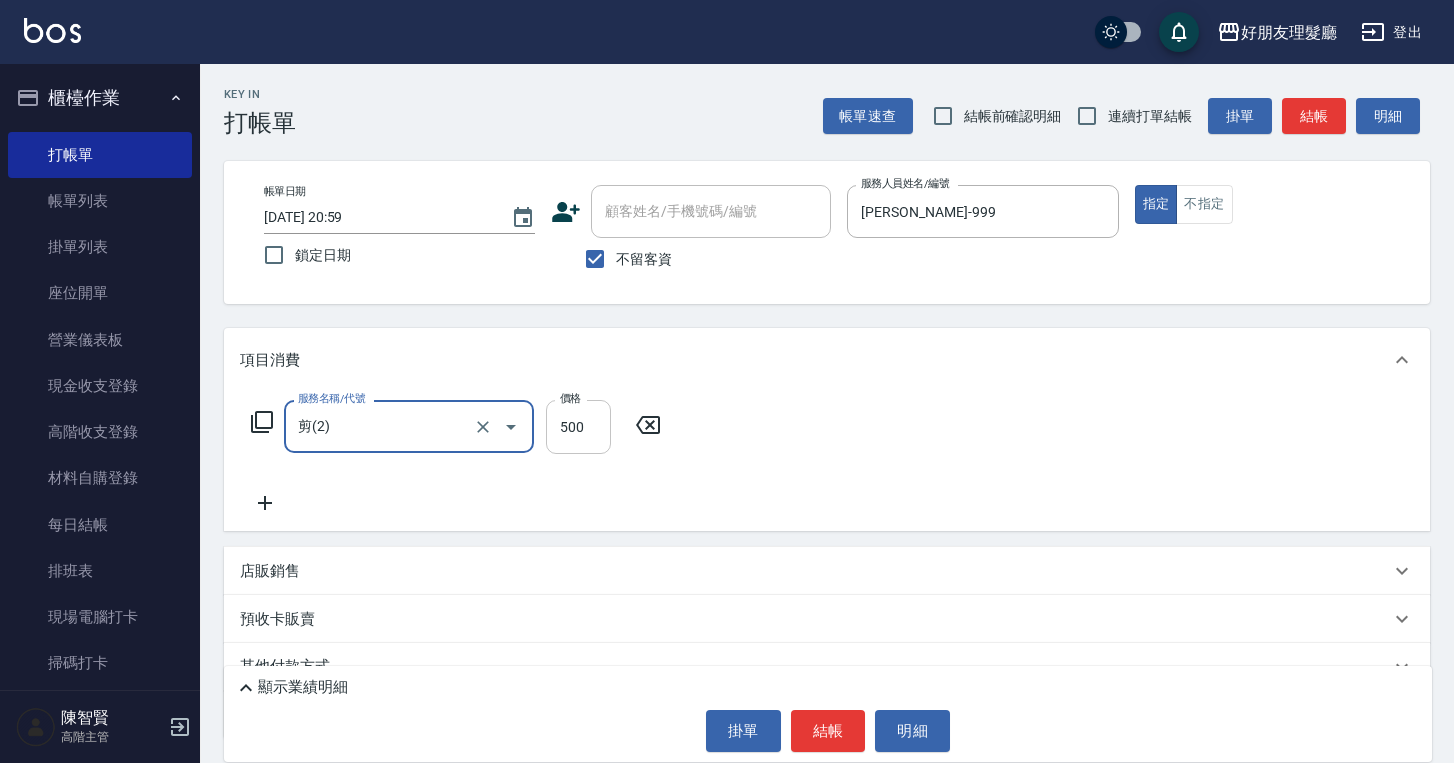 click on "500" at bounding box center [578, 427] 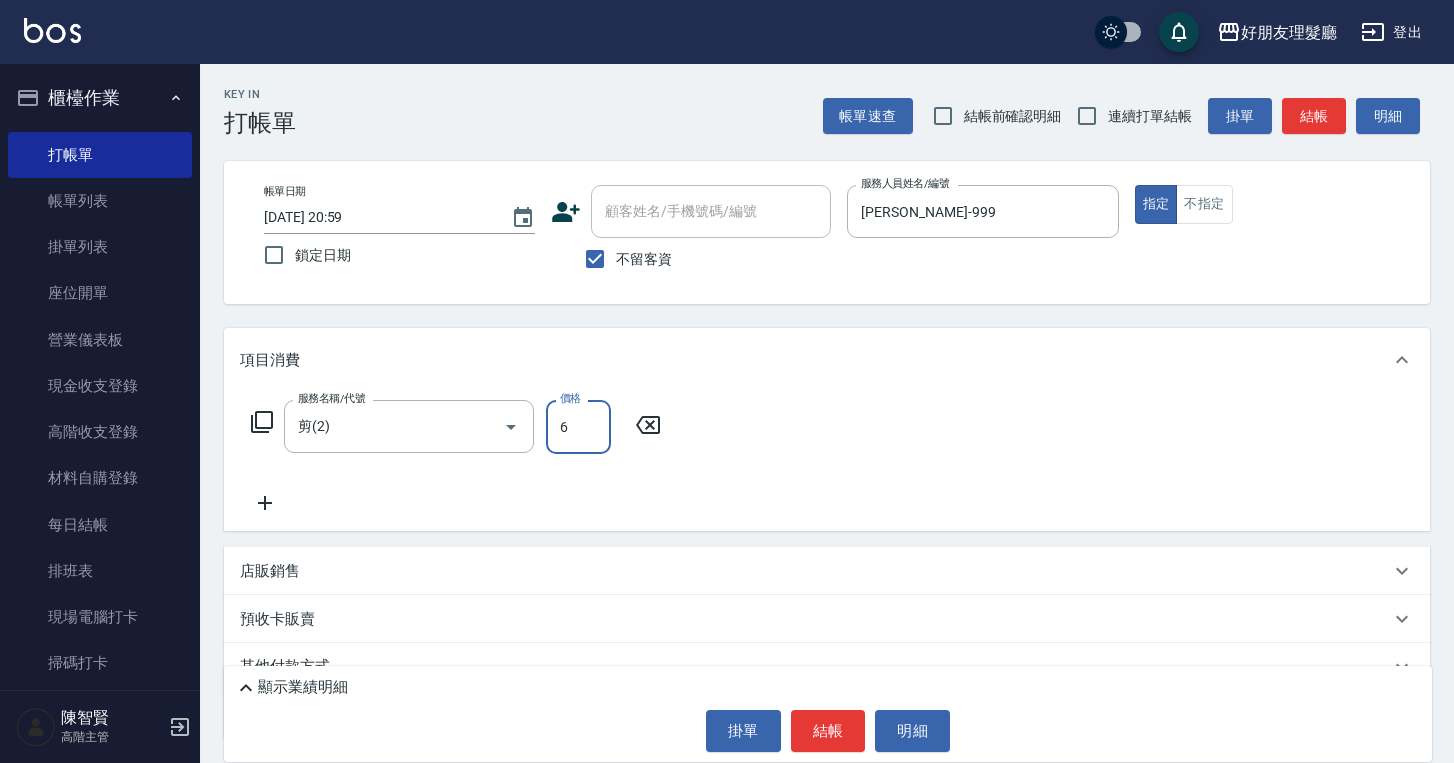type on "600" 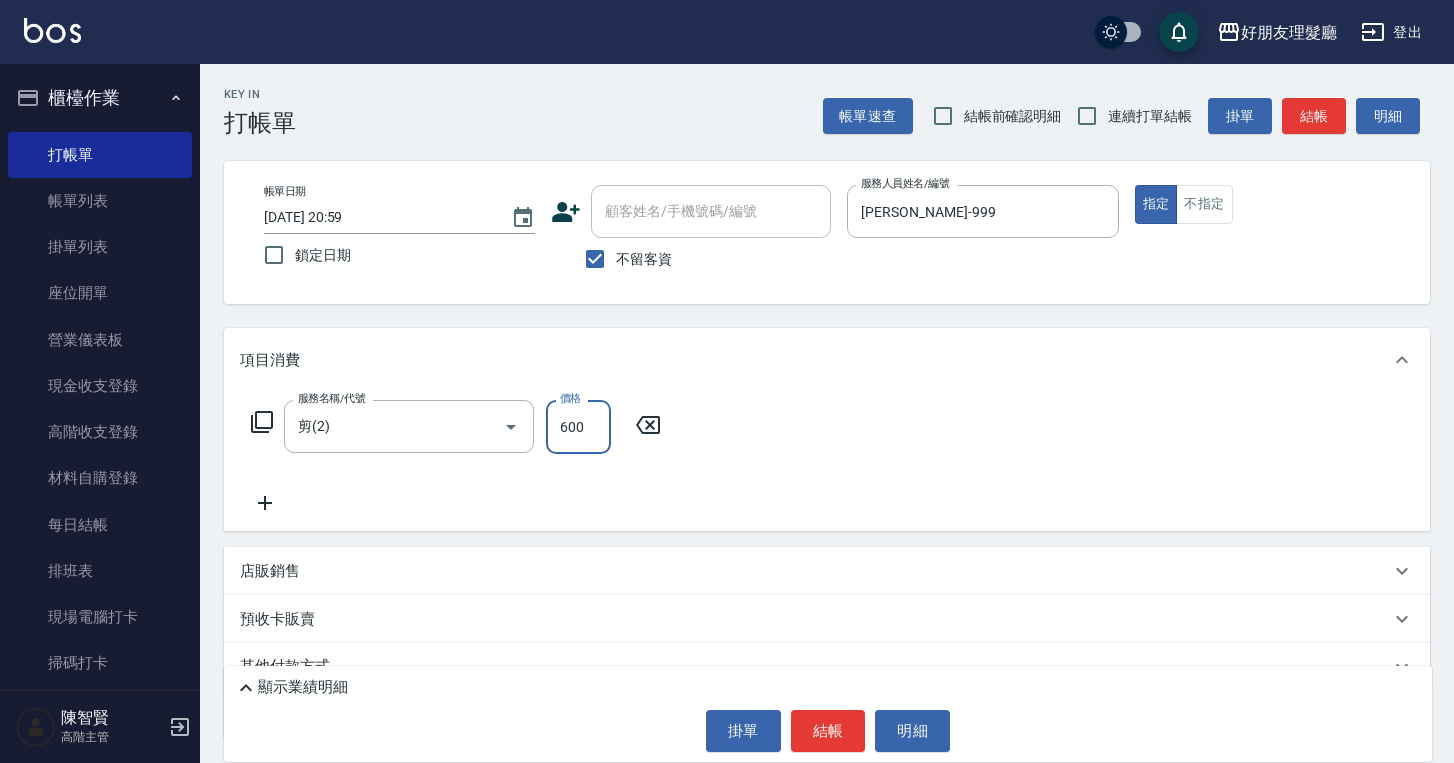 click 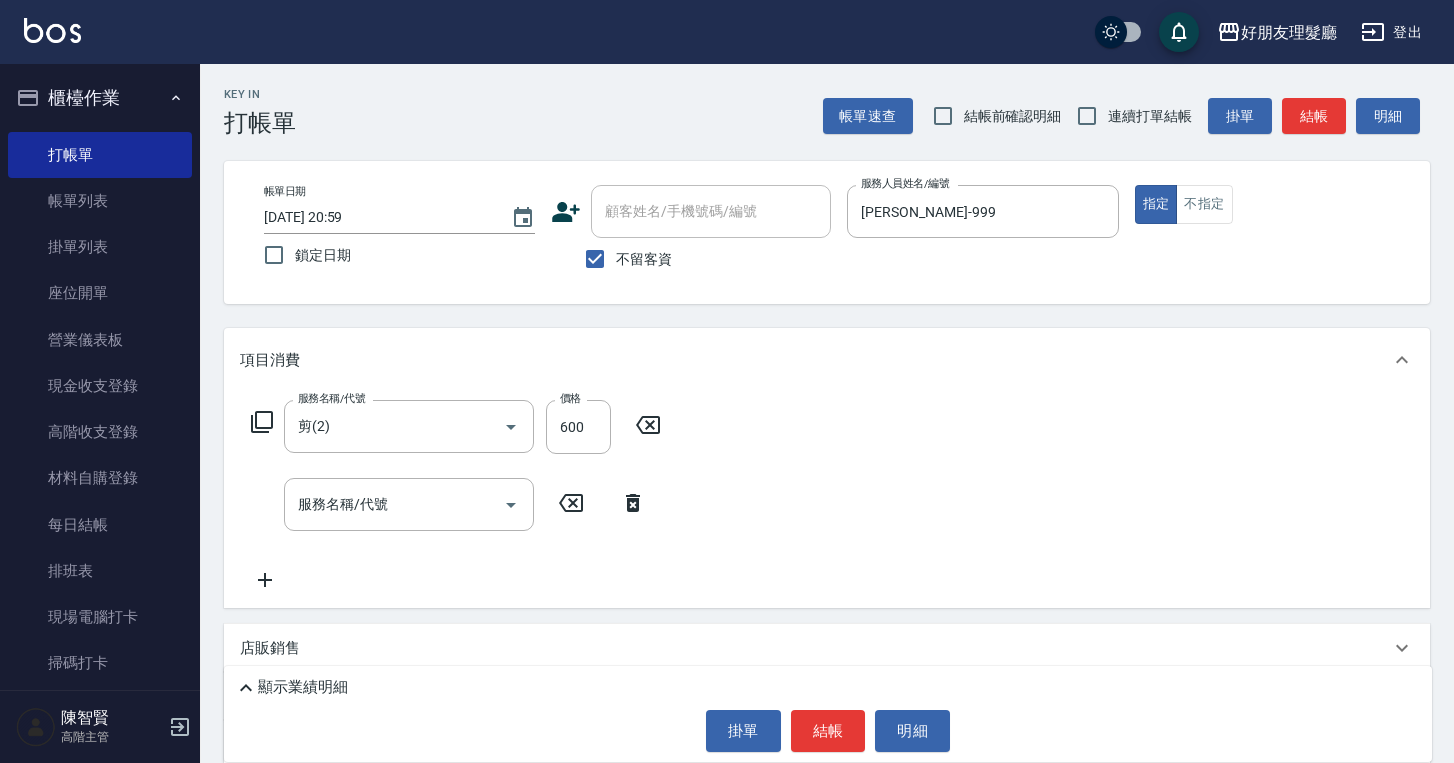 click on "服務名稱/代號 服務名稱/代號" at bounding box center (449, 504) 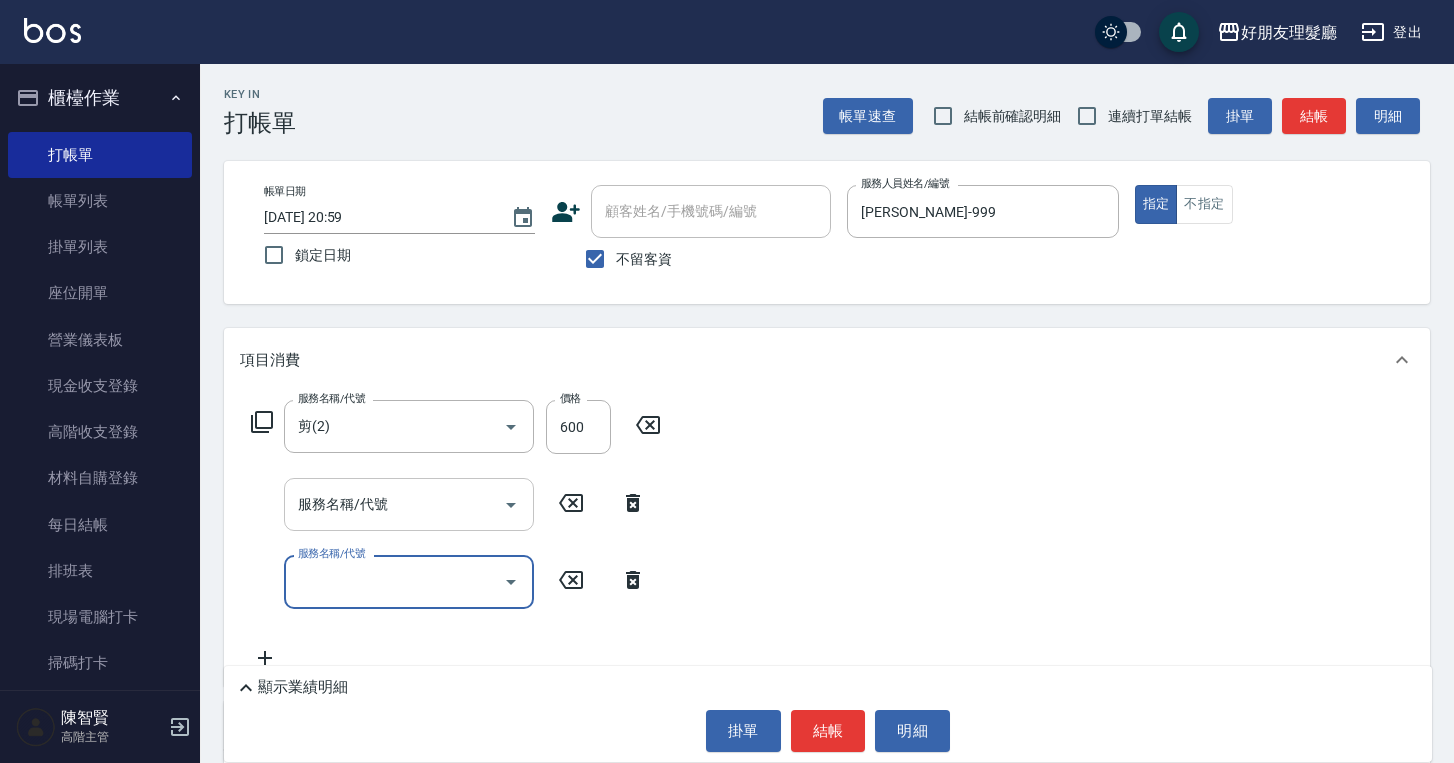 click on "服務名稱/代號" at bounding box center [394, 504] 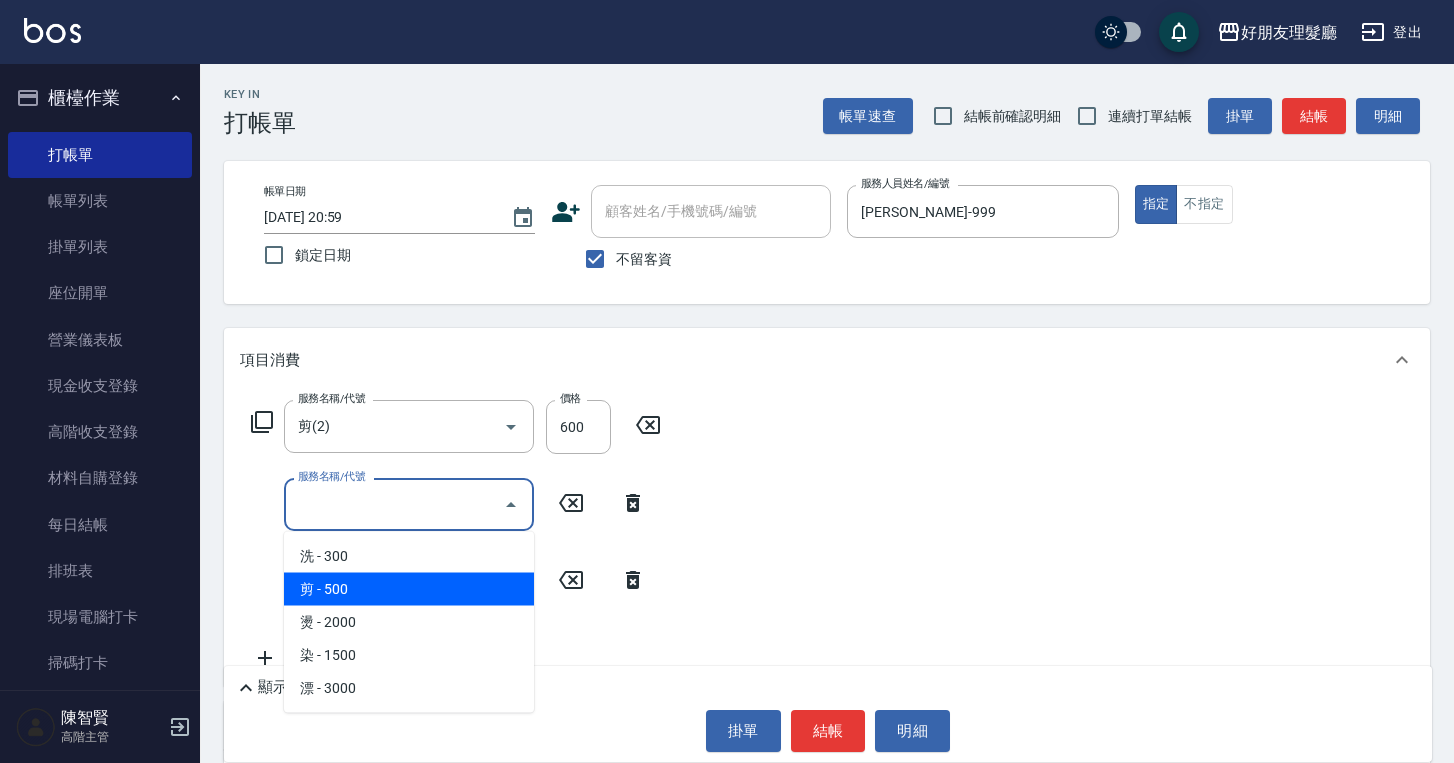 click on "剪 - 500" at bounding box center (409, 589) 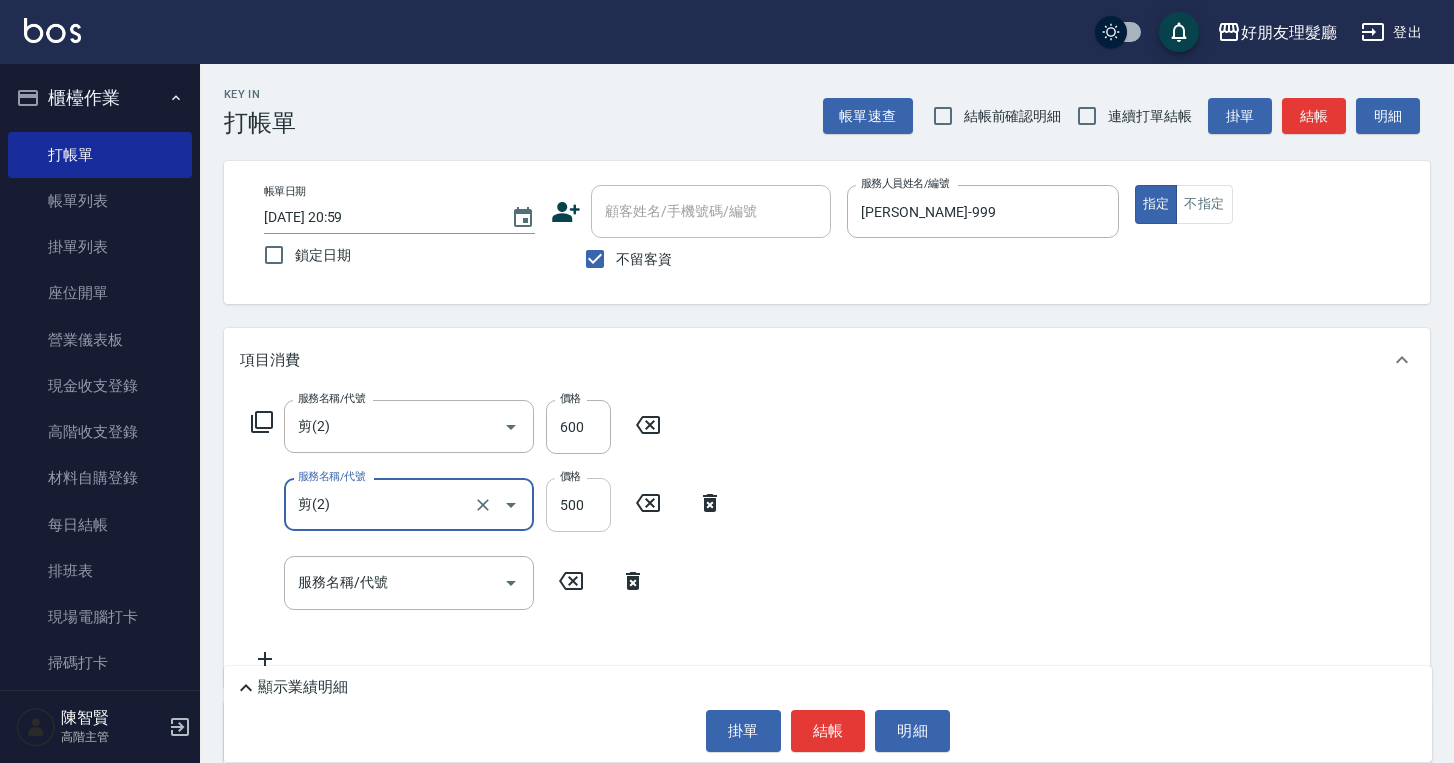 click on "500" at bounding box center (578, 505) 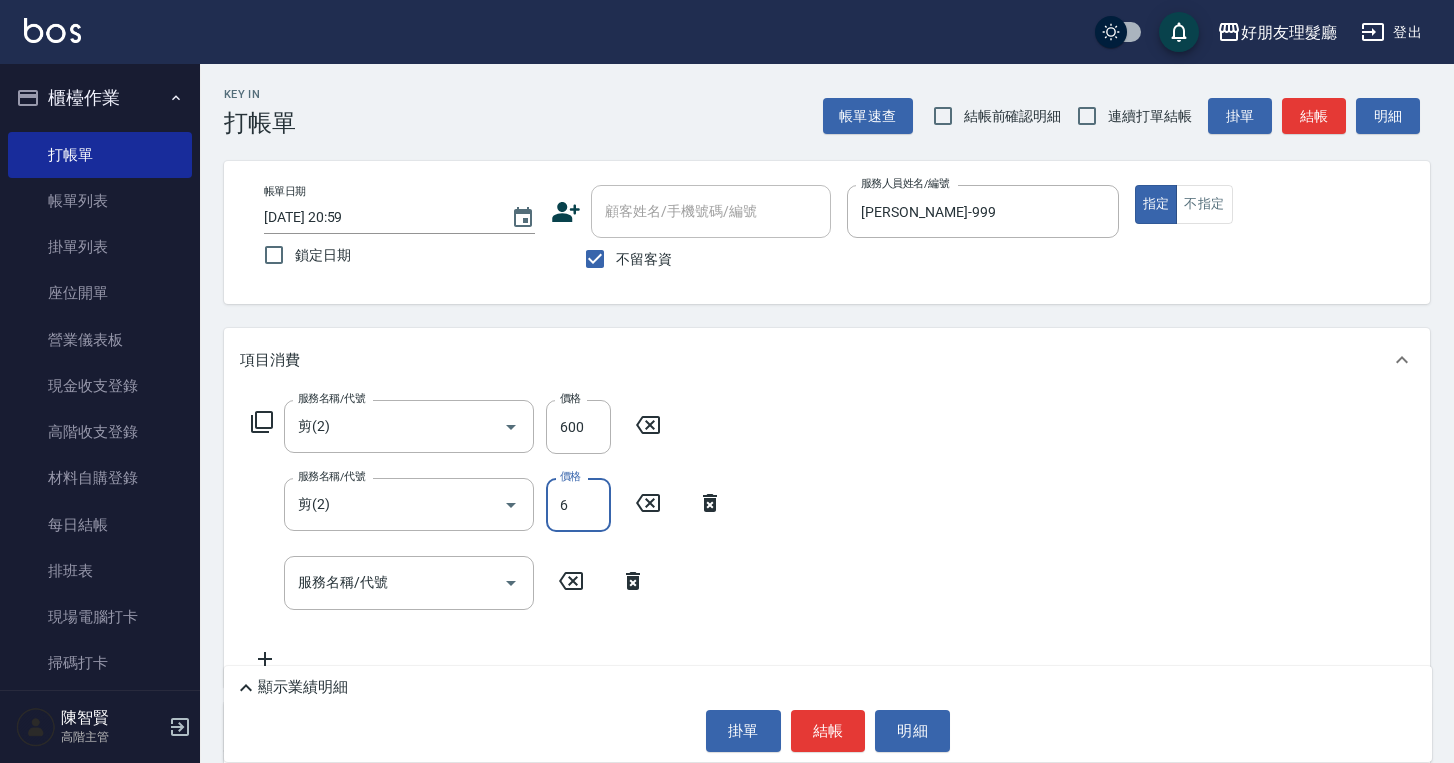 type on "600" 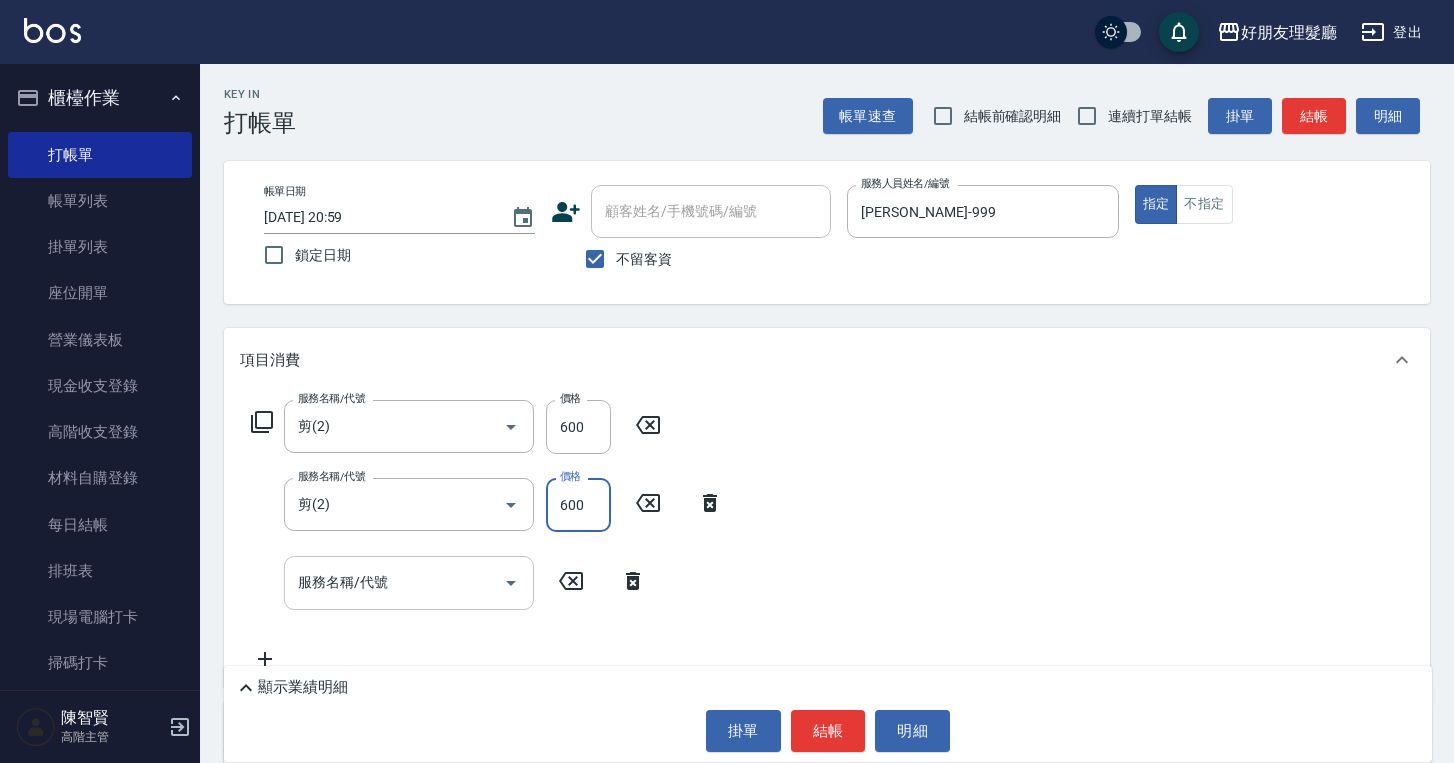 click at bounding box center [510, 582] 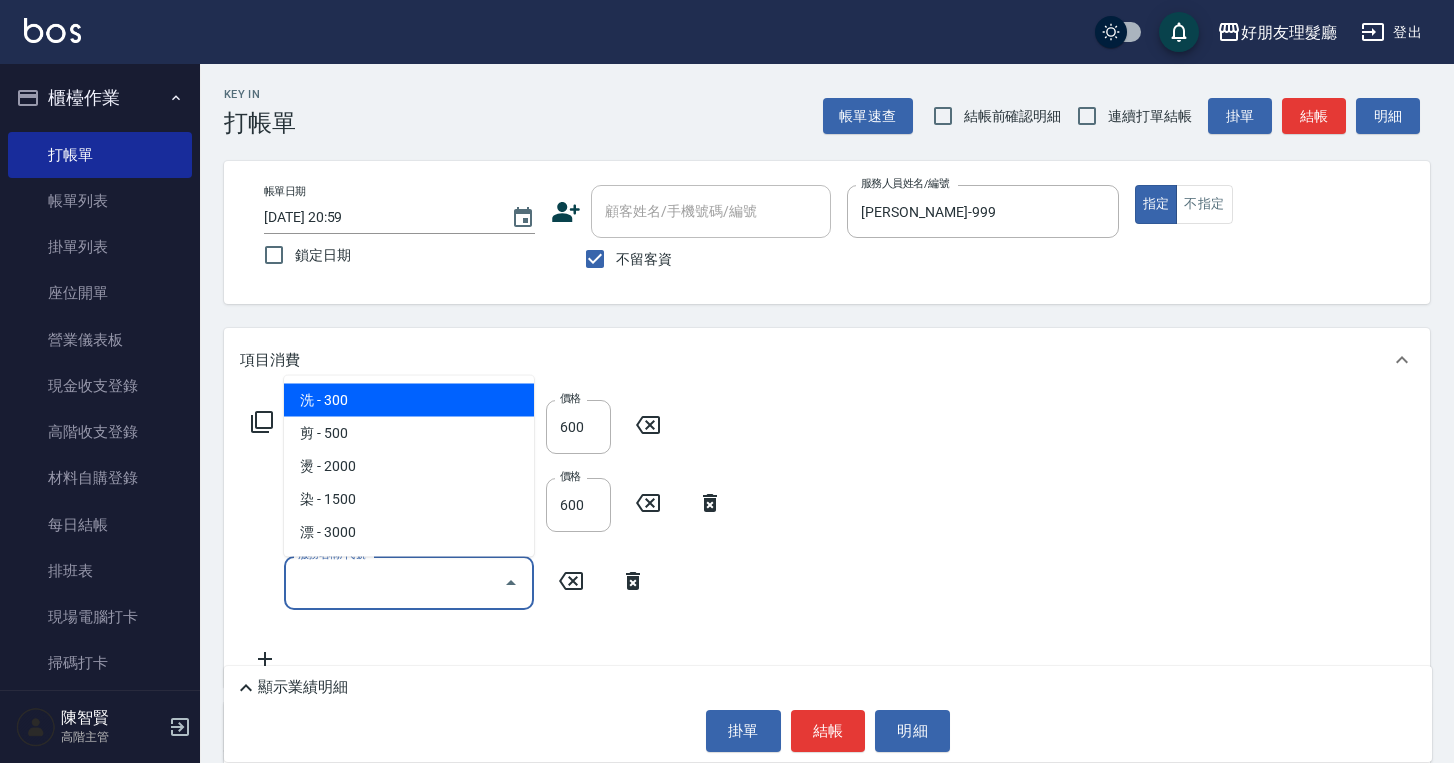 click on "服務名稱/代號" at bounding box center [394, 582] 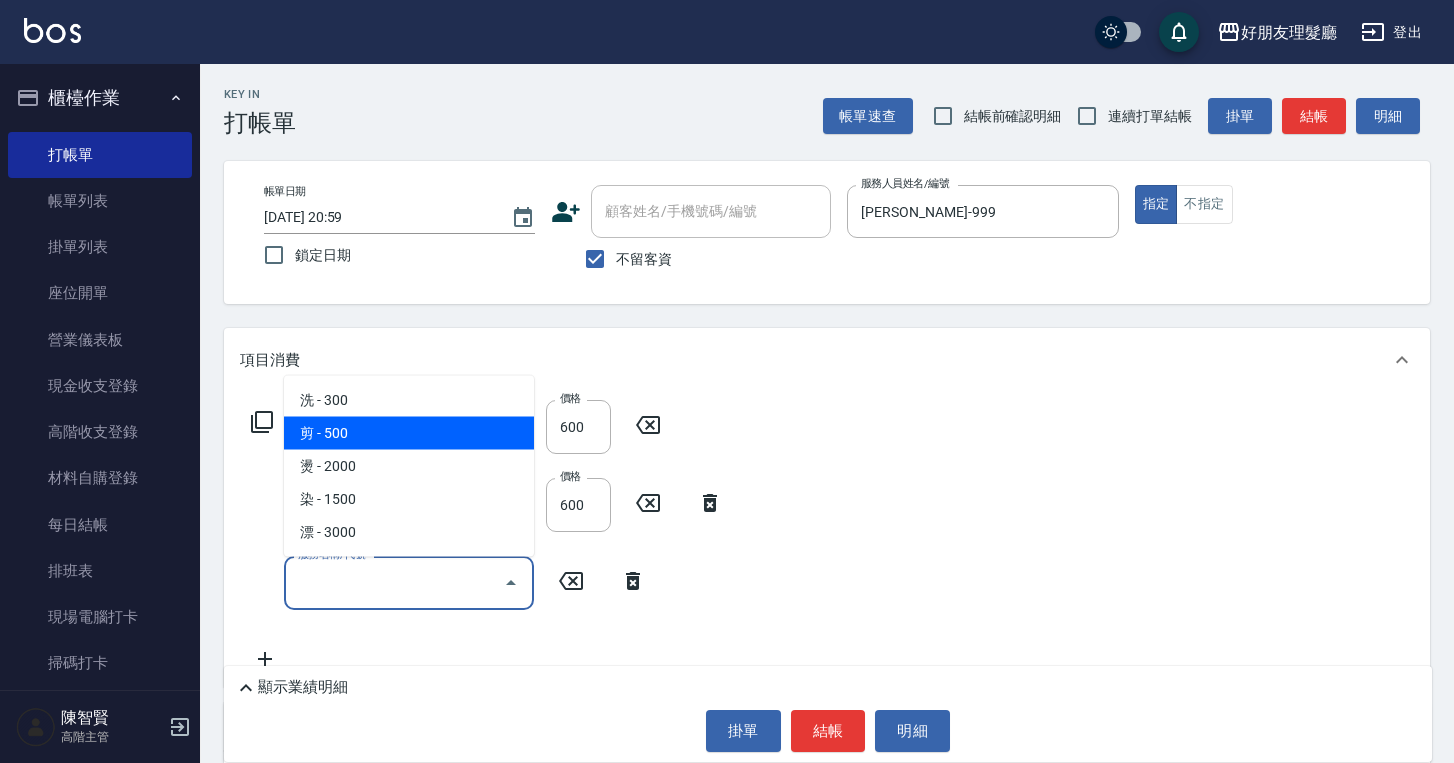 click on "剪 - 500" at bounding box center [409, 433] 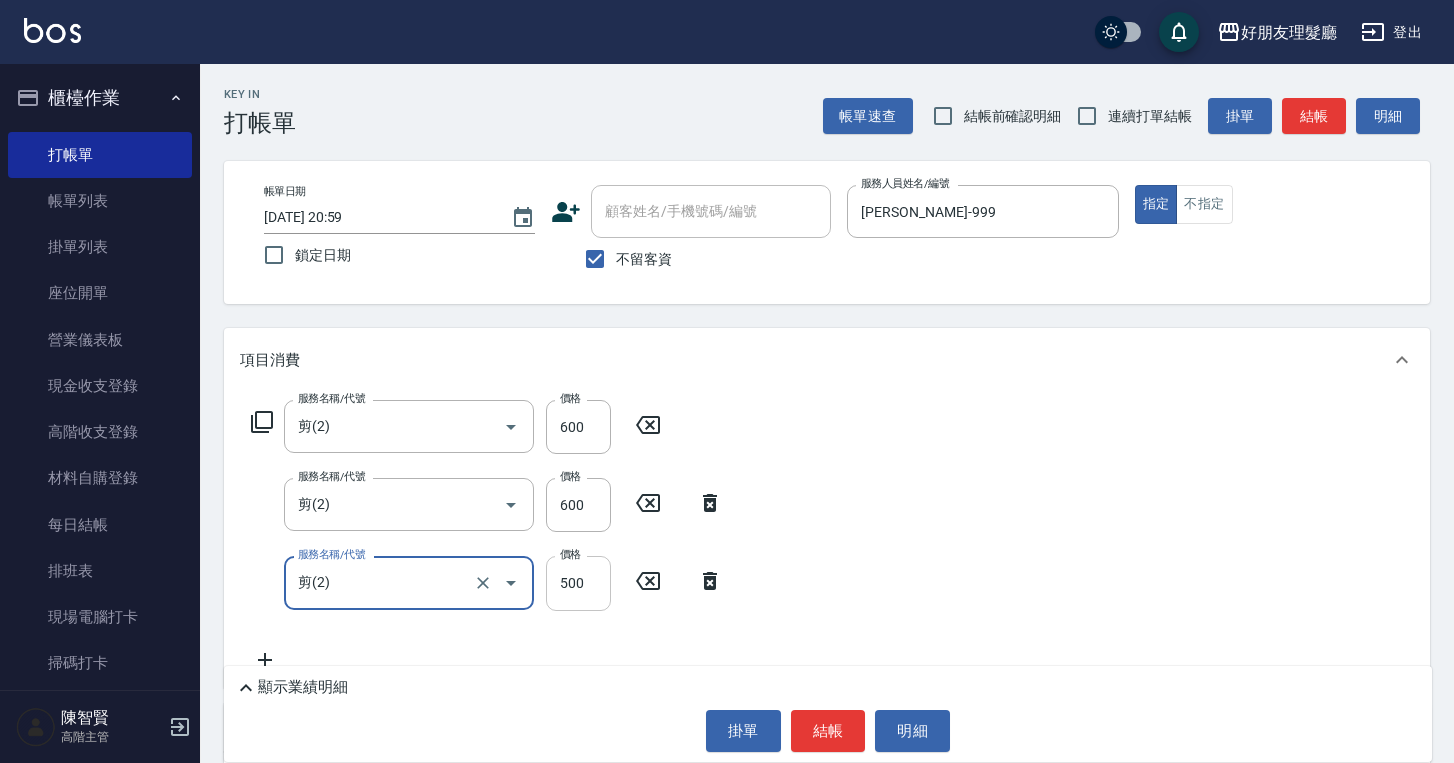 click on "500" at bounding box center [578, 583] 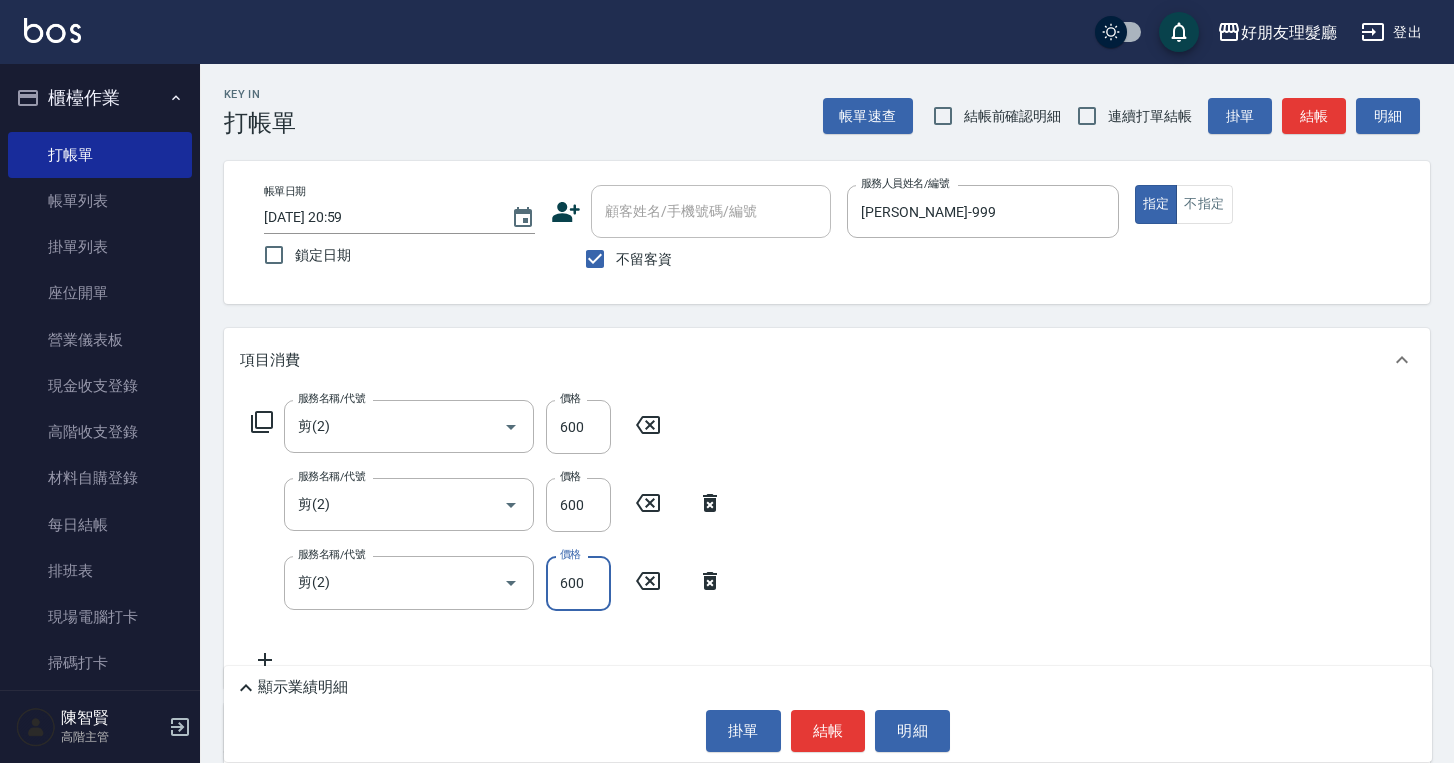 type on "600" 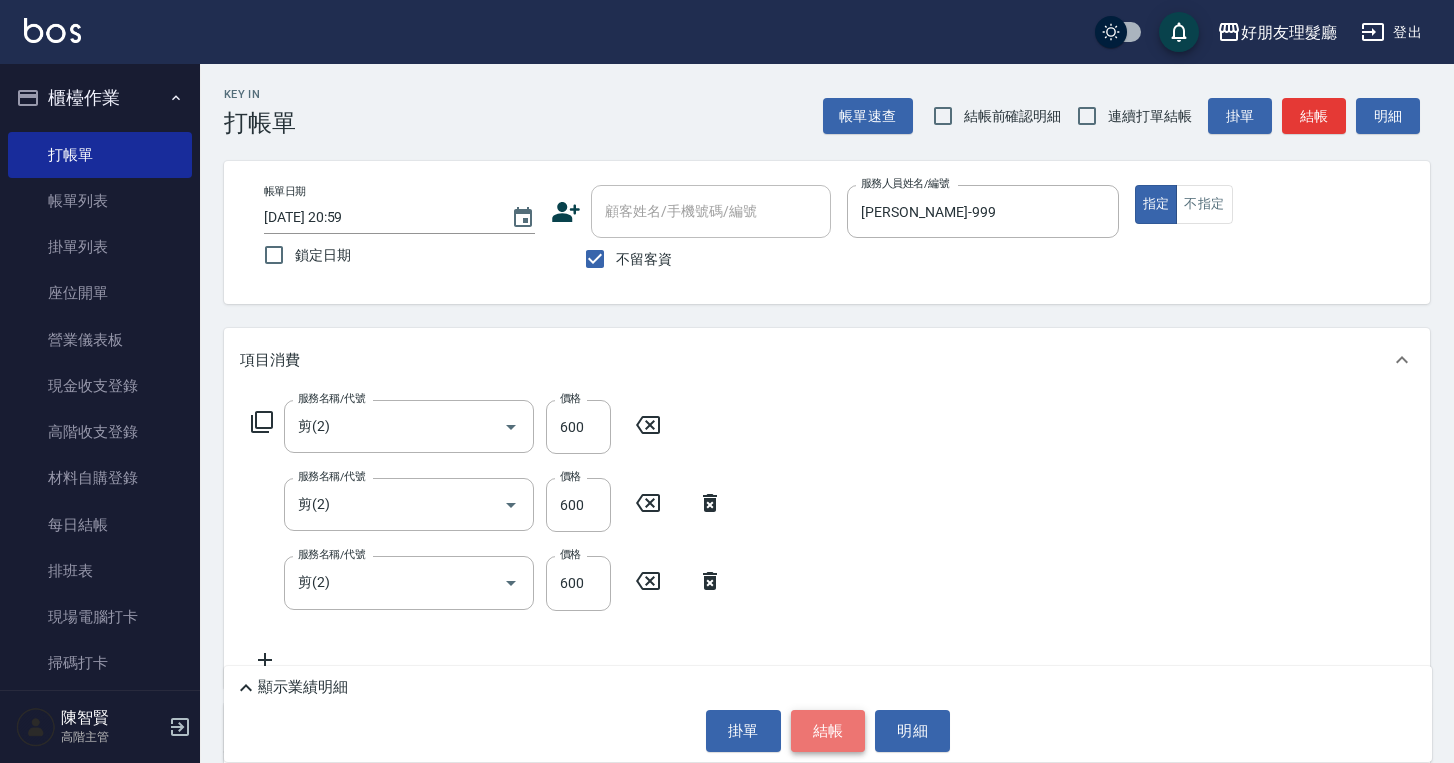 click on "結帳" at bounding box center [828, 731] 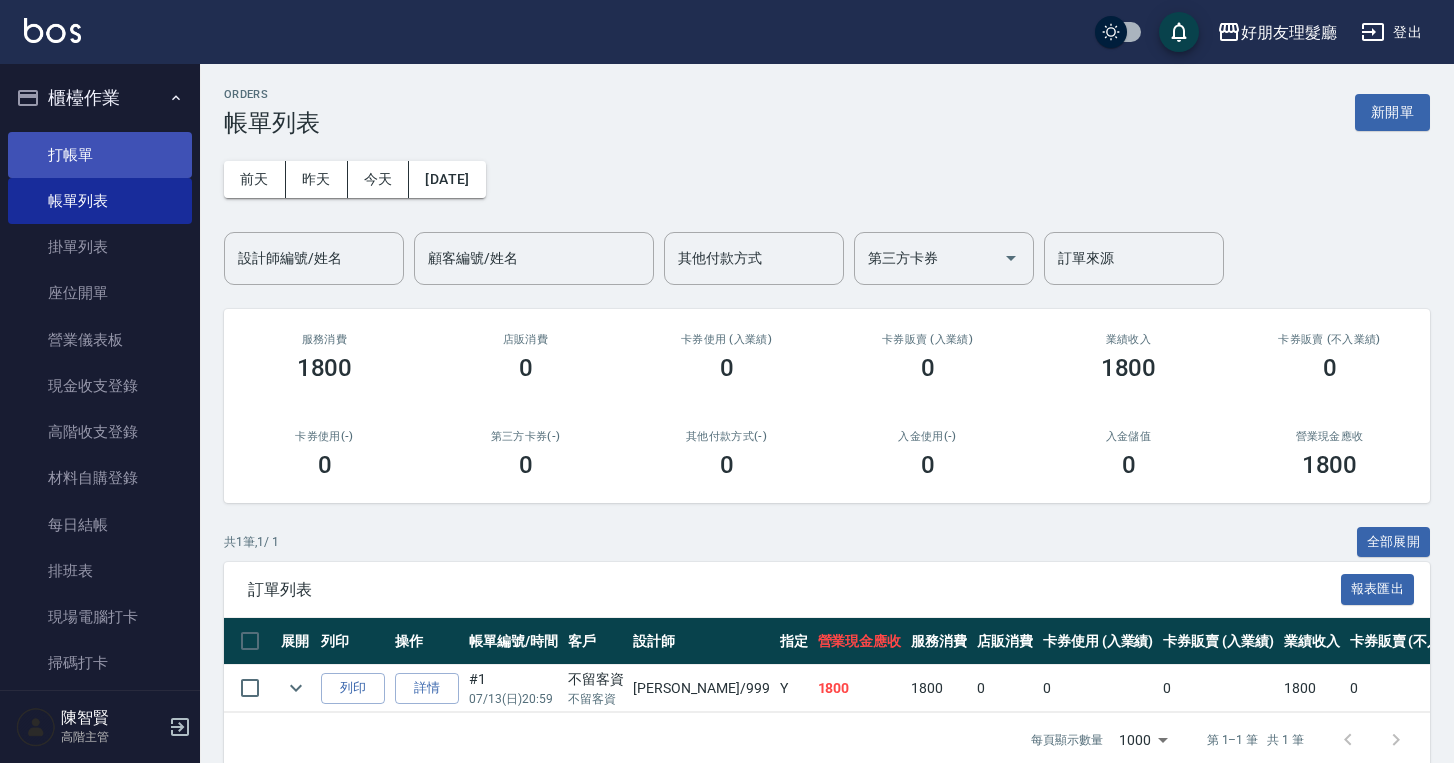 click on "打帳單" at bounding box center [100, 155] 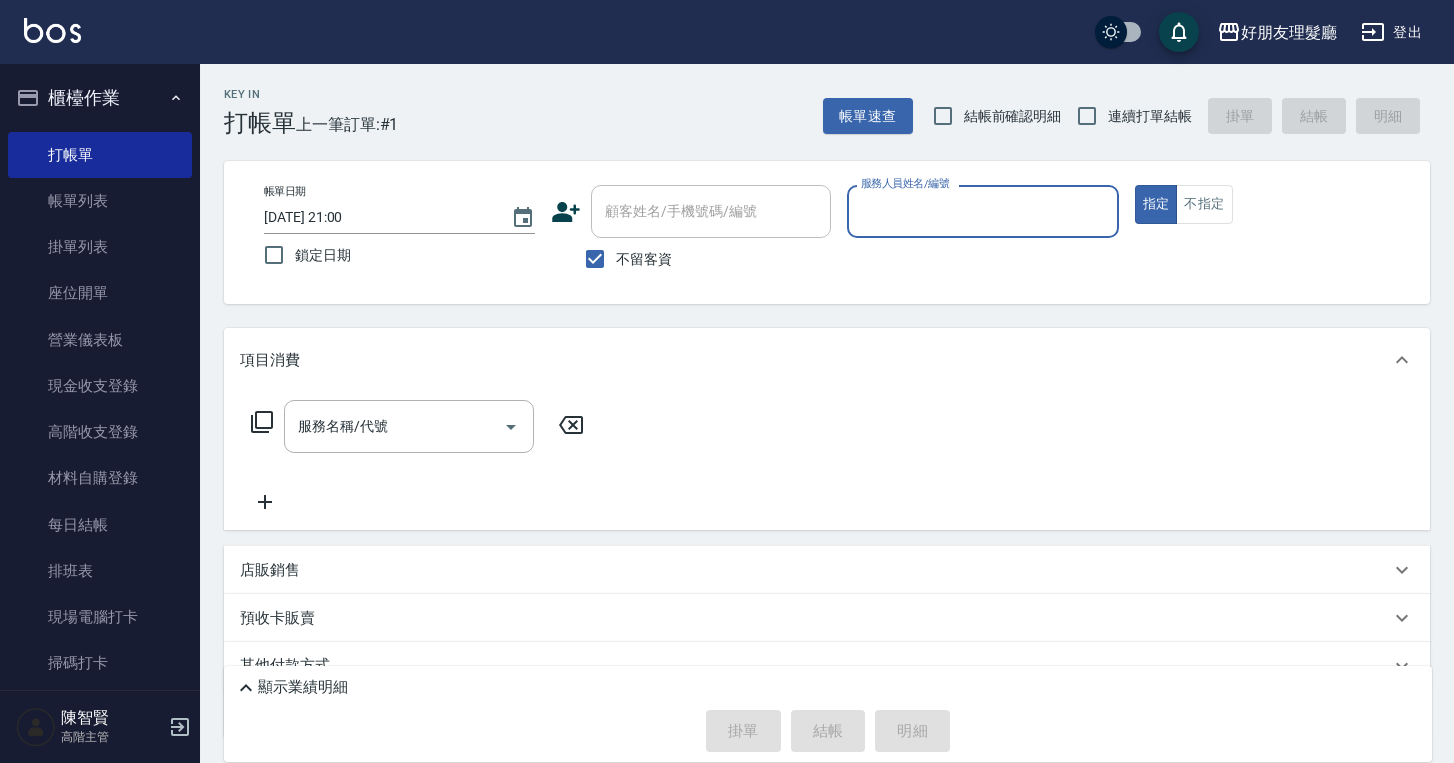 click on "服務人員姓名/編號" at bounding box center (982, 211) 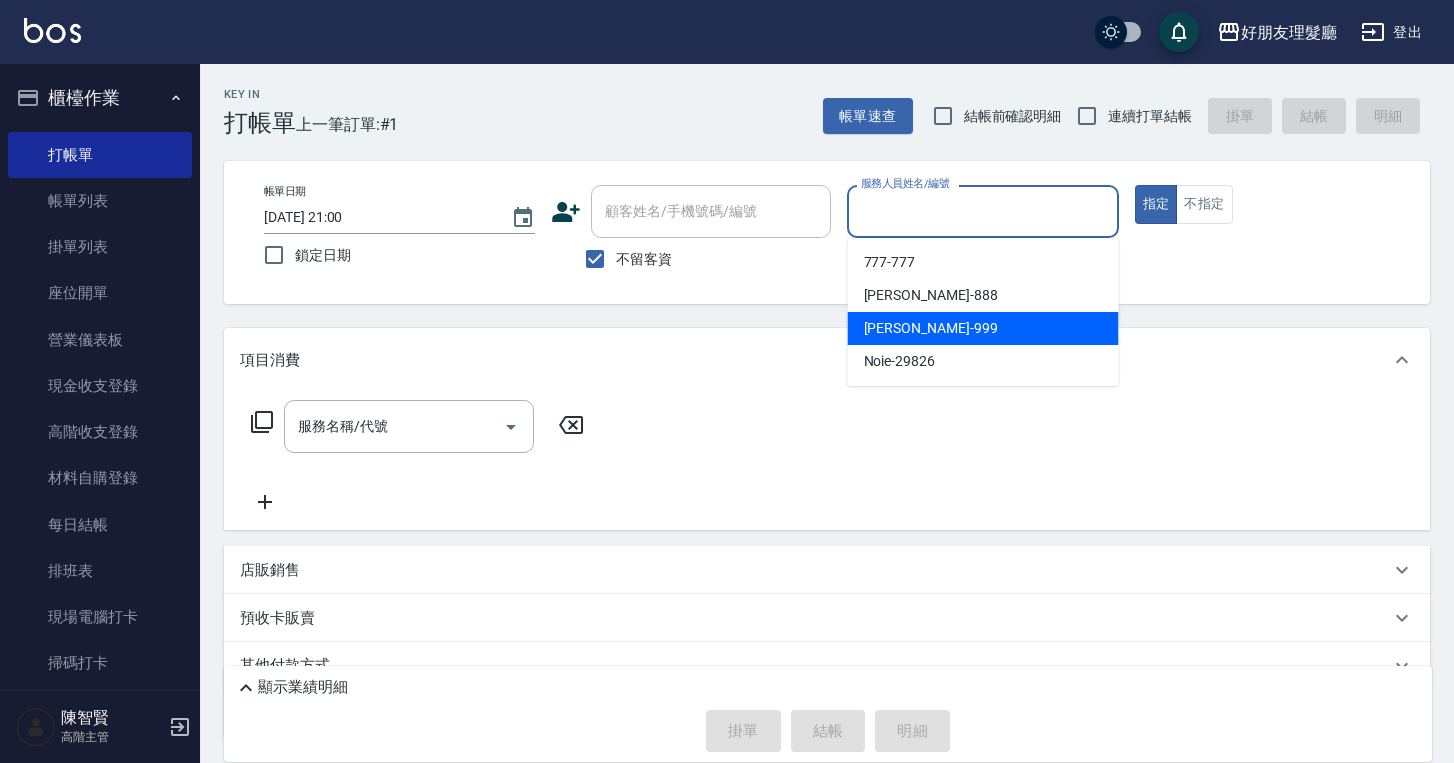 click on "[PERSON_NAME] -999" at bounding box center [983, 328] 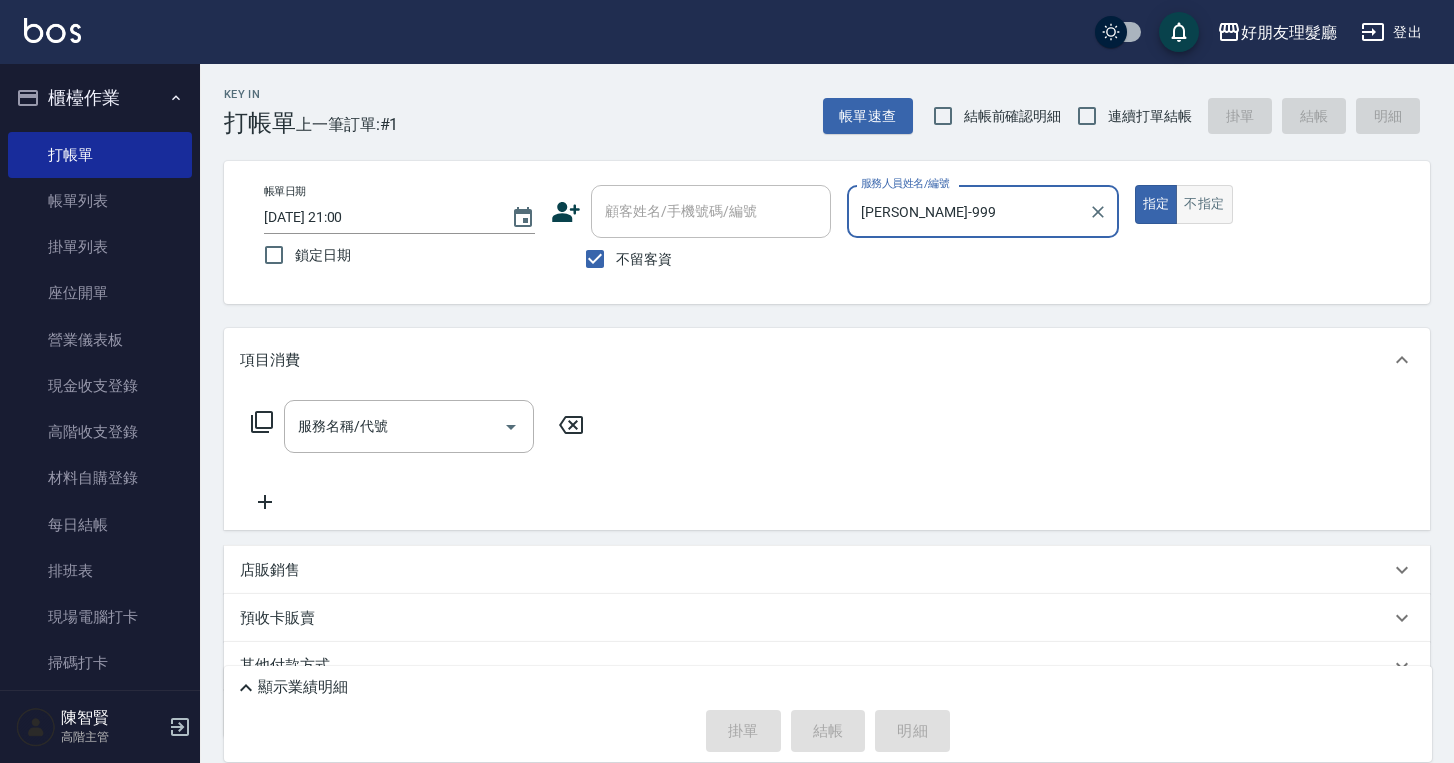 click on "不指定" at bounding box center (1204, 204) 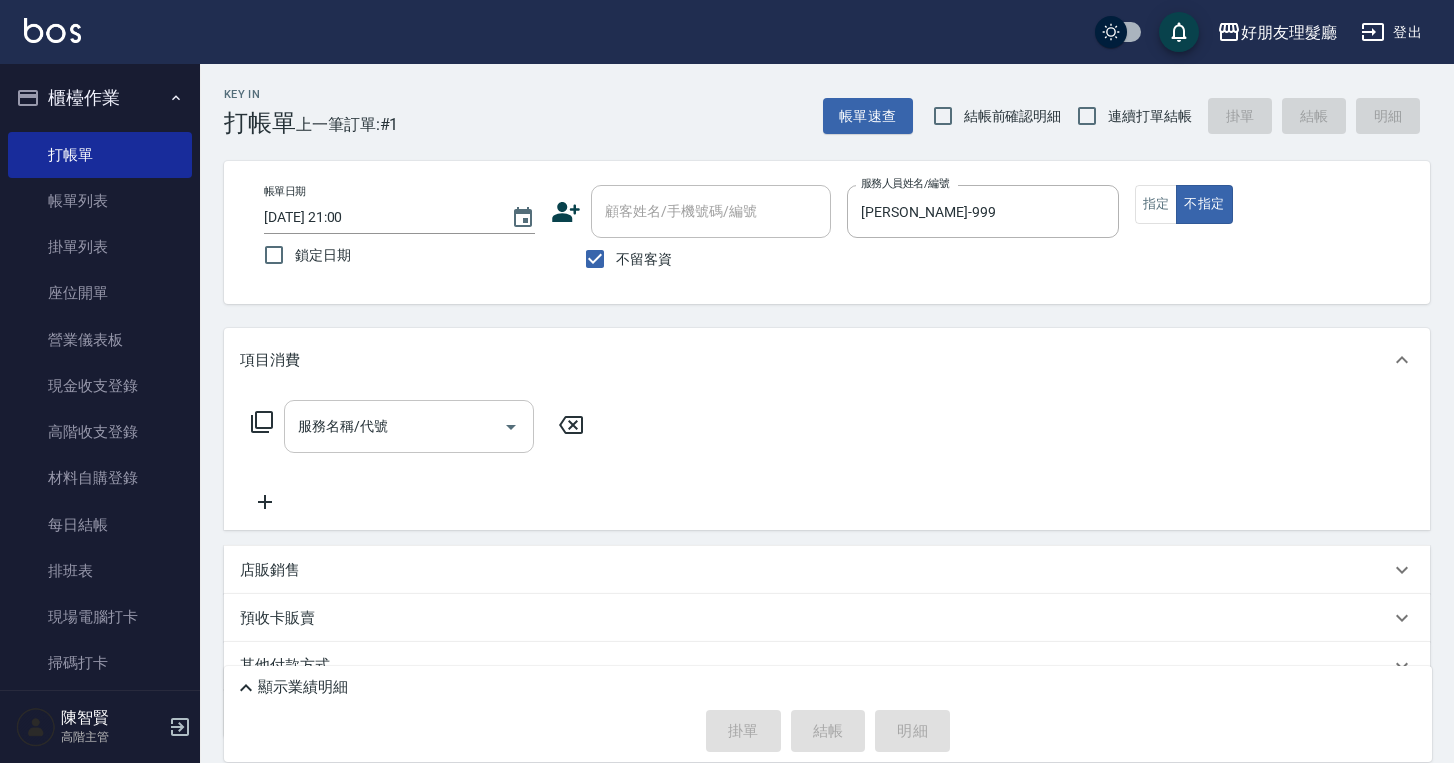 click on "服務名稱/代號" at bounding box center [394, 426] 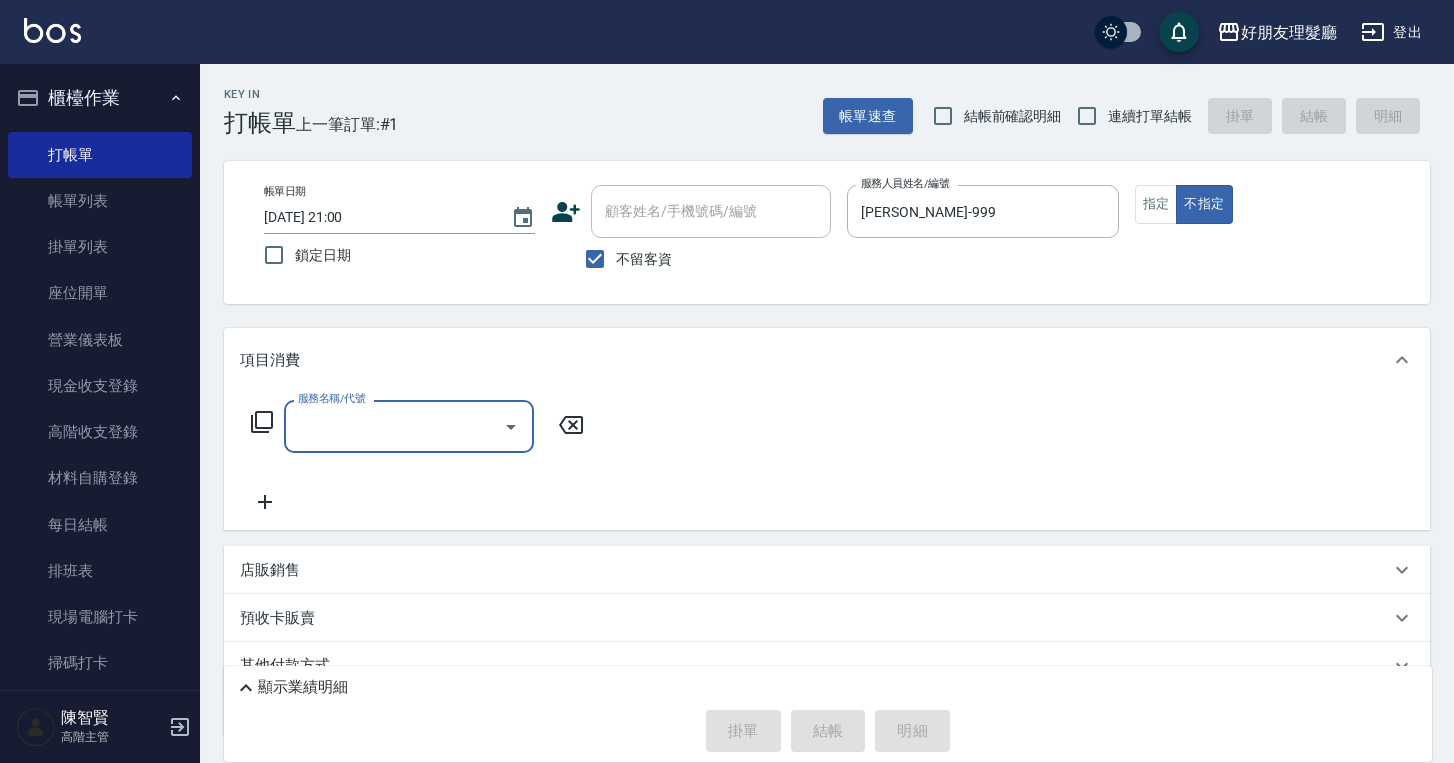 click on "服務名稱/代號" at bounding box center (394, 426) 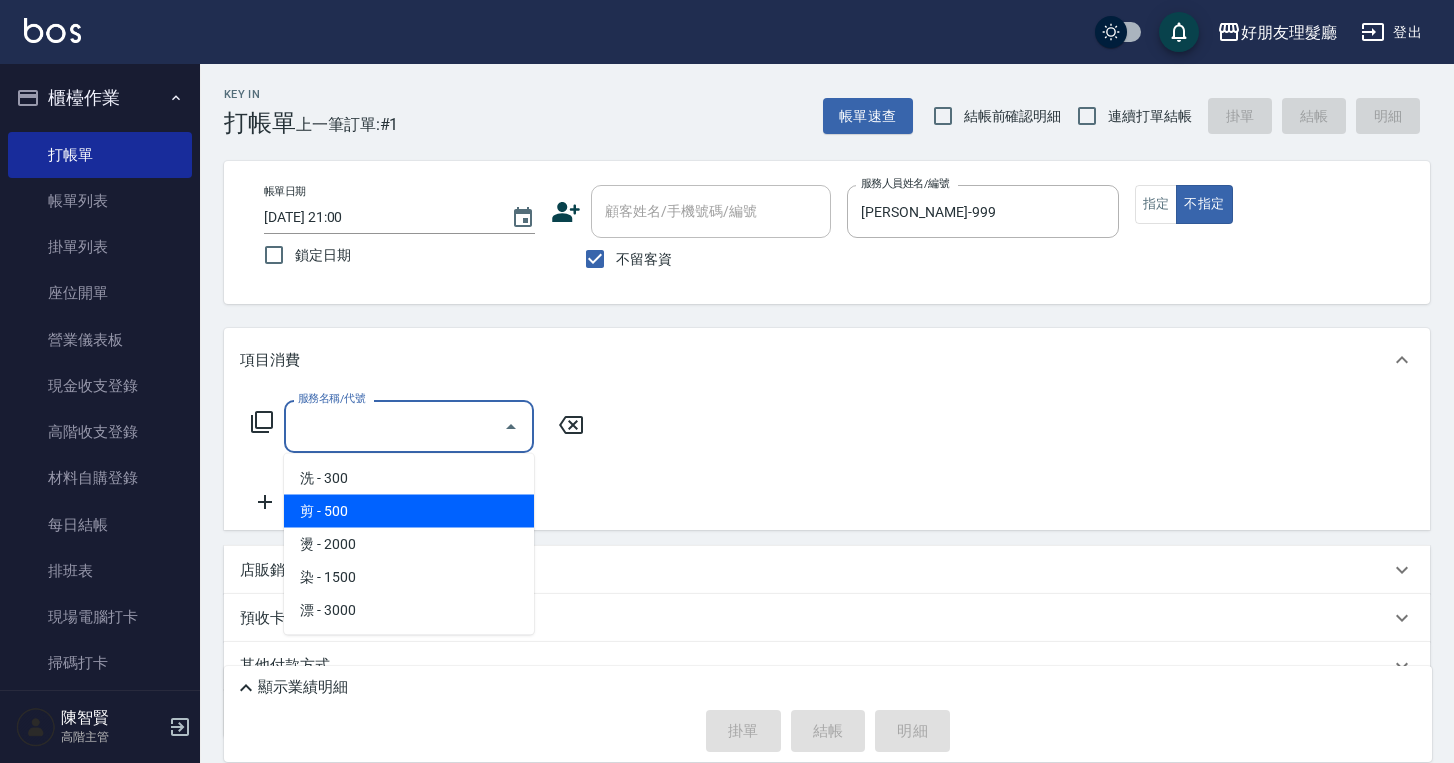 click on "剪 - 500" at bounding box center [409, 511] 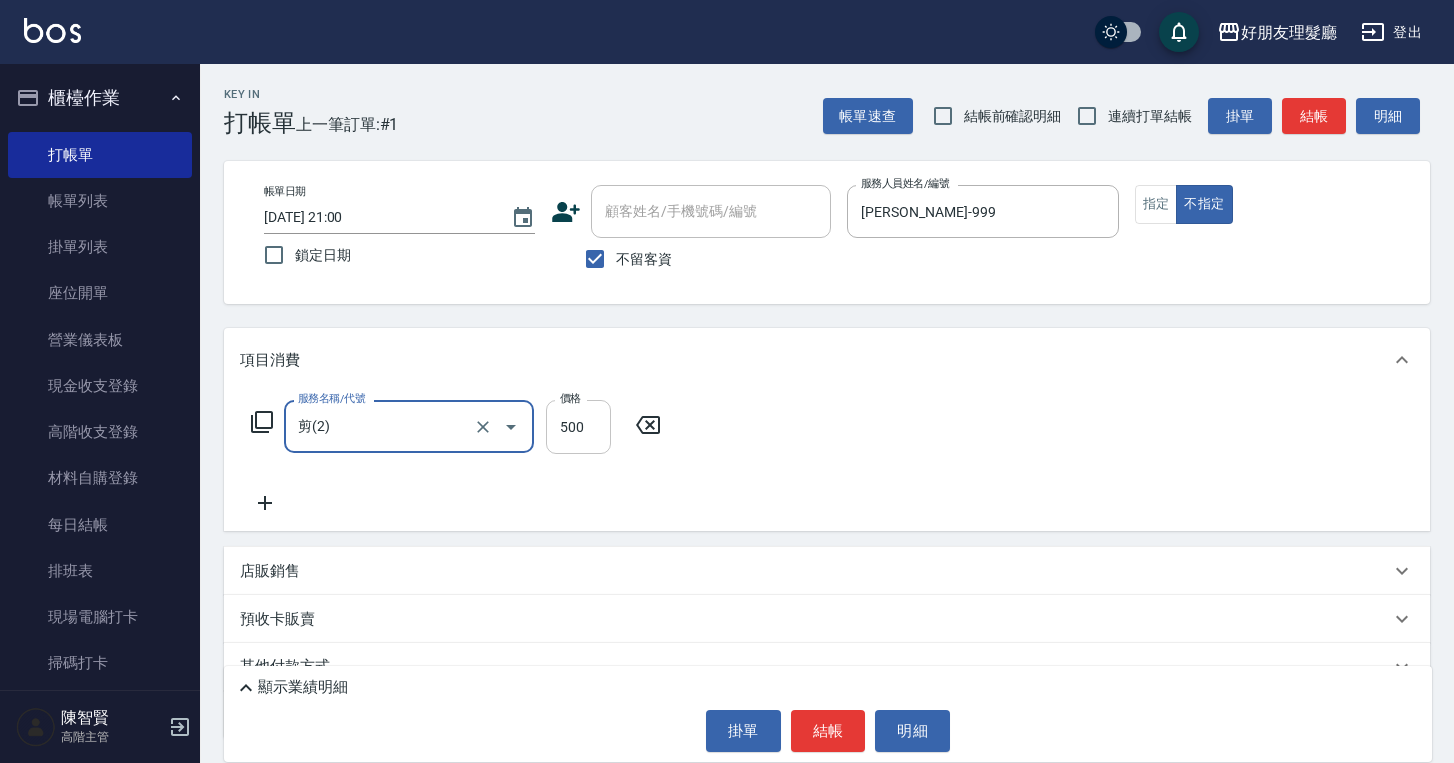 click on "500" at bounding box center (578, 427) 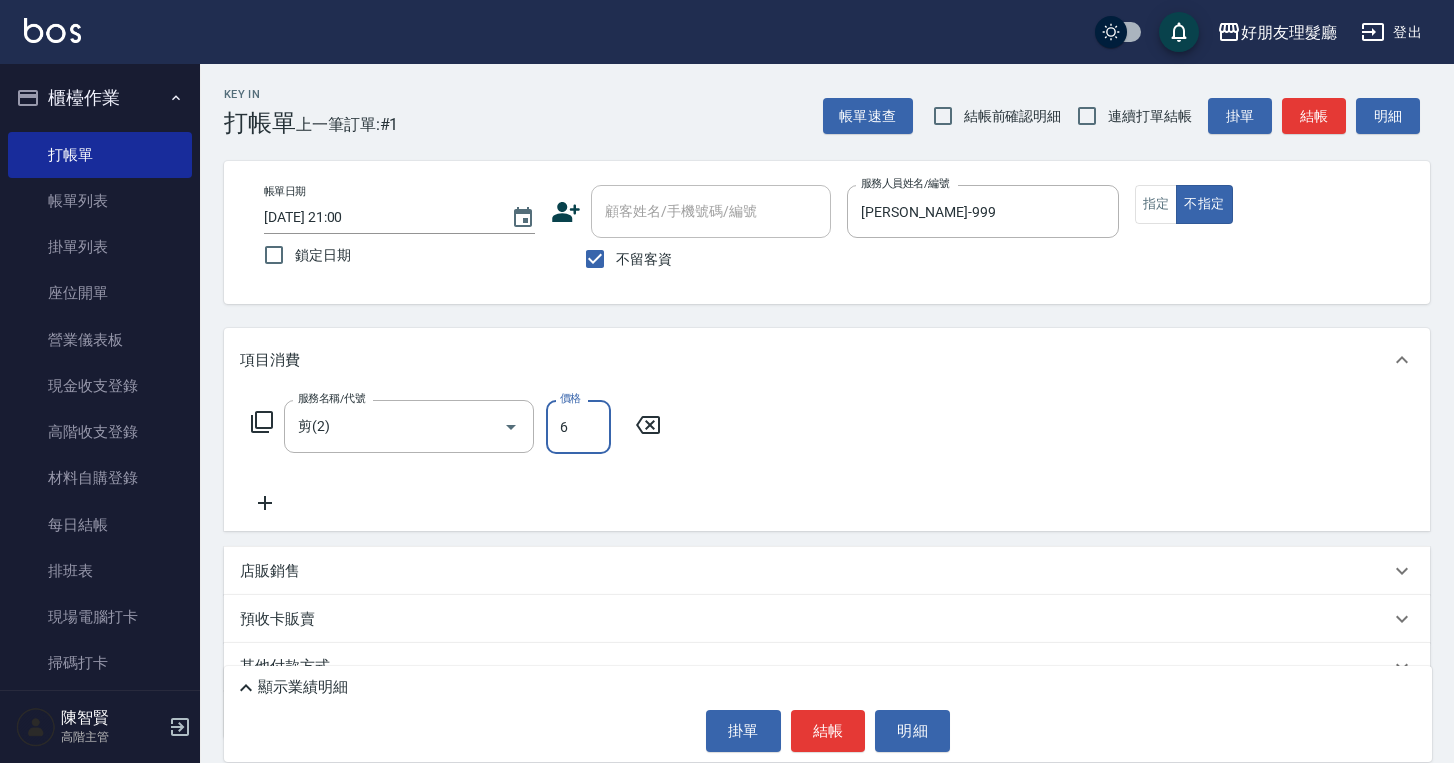 type on "600" 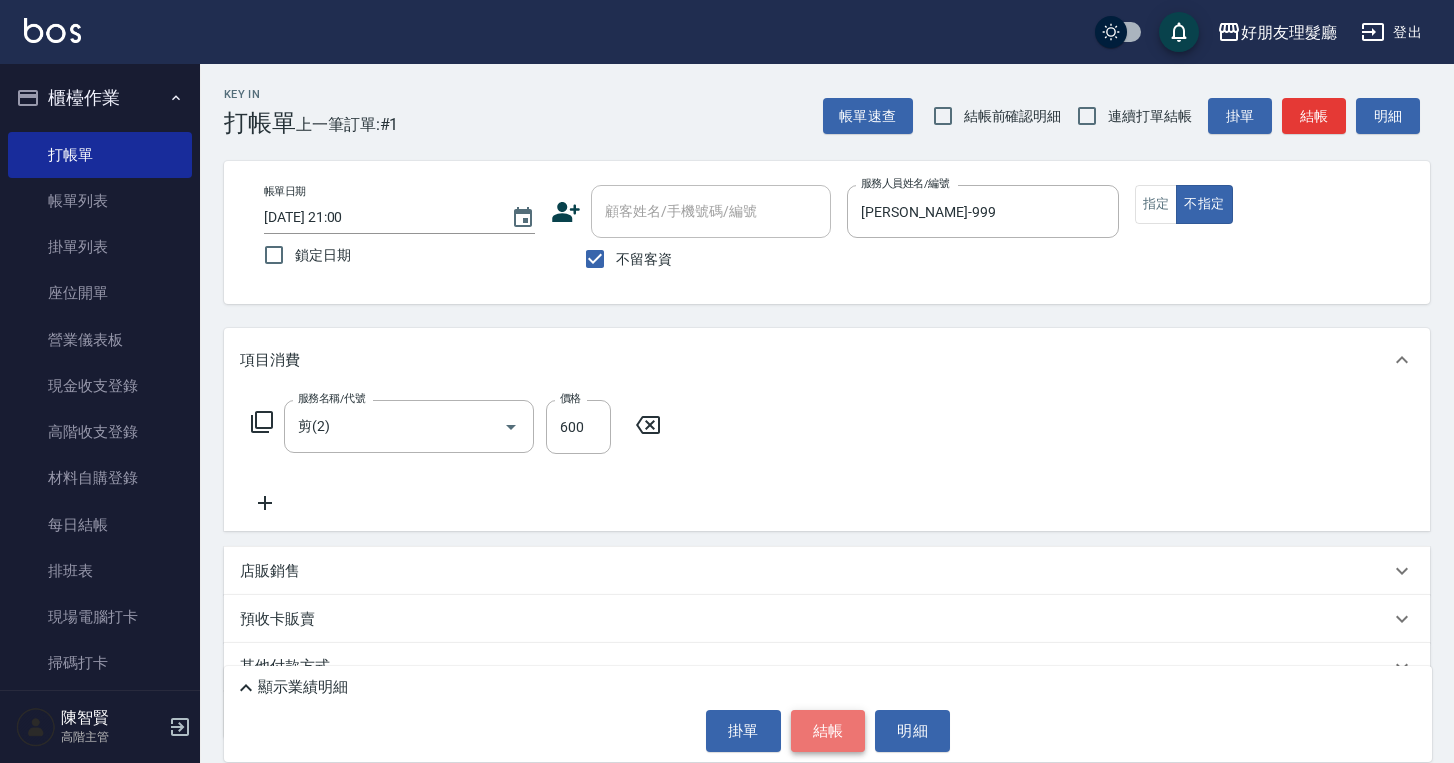 click on "結帳" at bounding box center [828, 731] 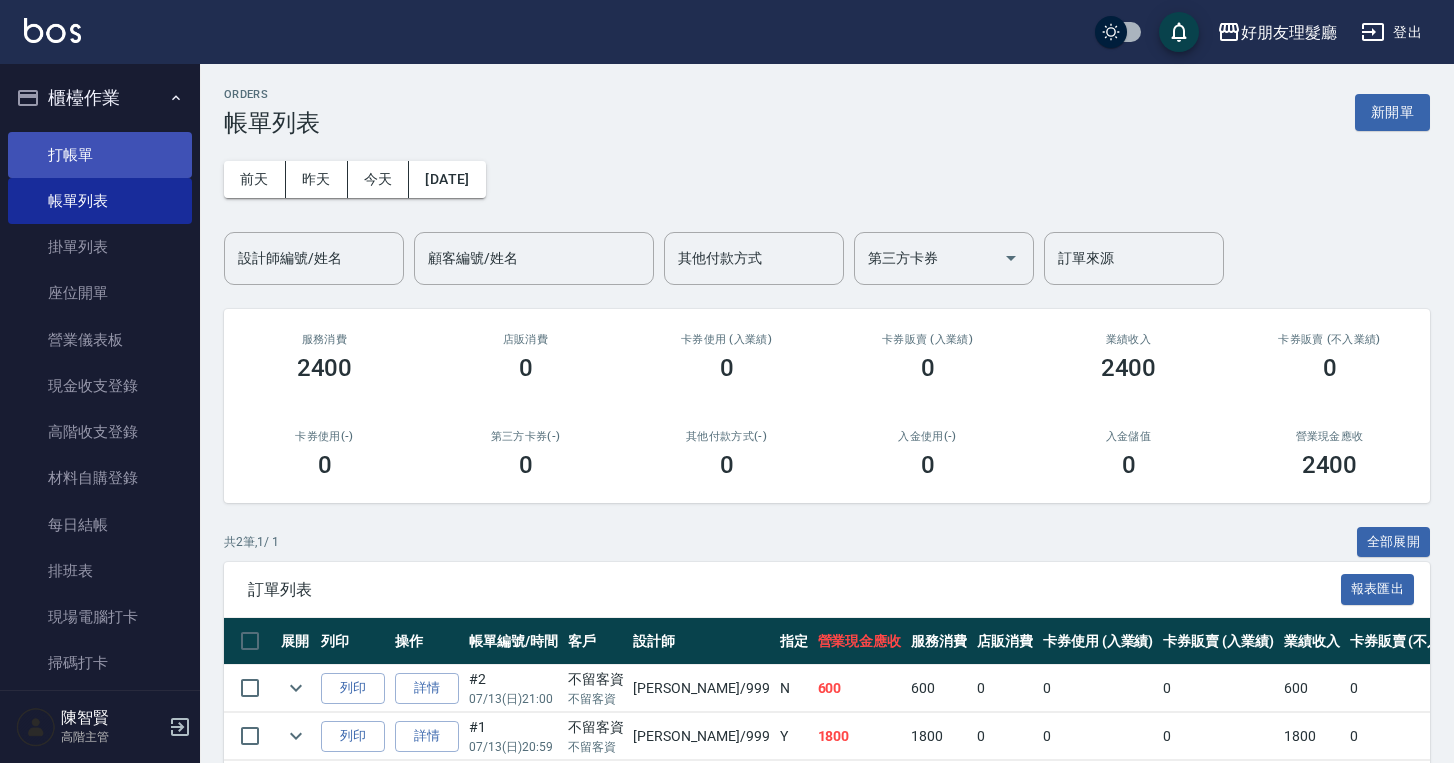 click on "打帳單" at bounding box center (100, 155) 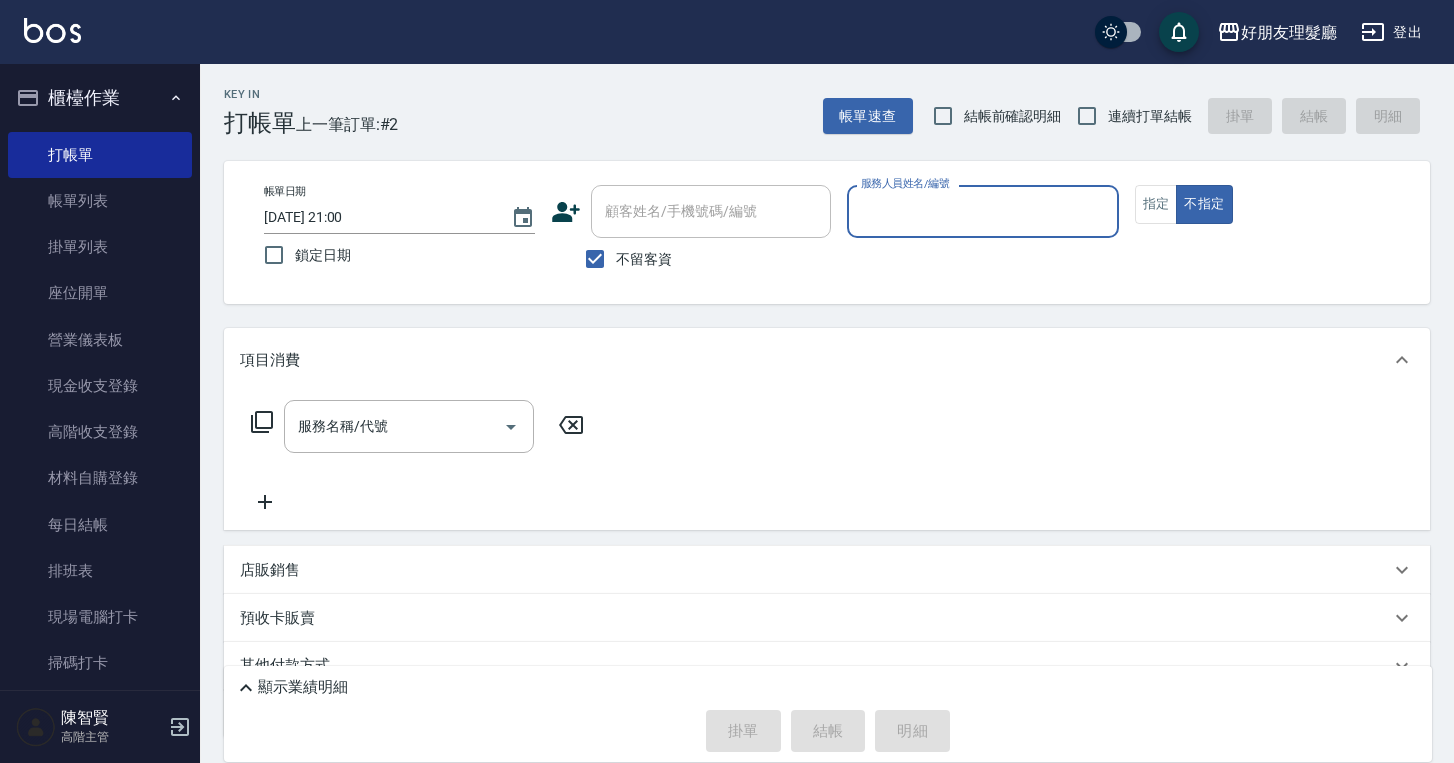 click on "服務人員姓名/編號" at bounding box center (982, 211) 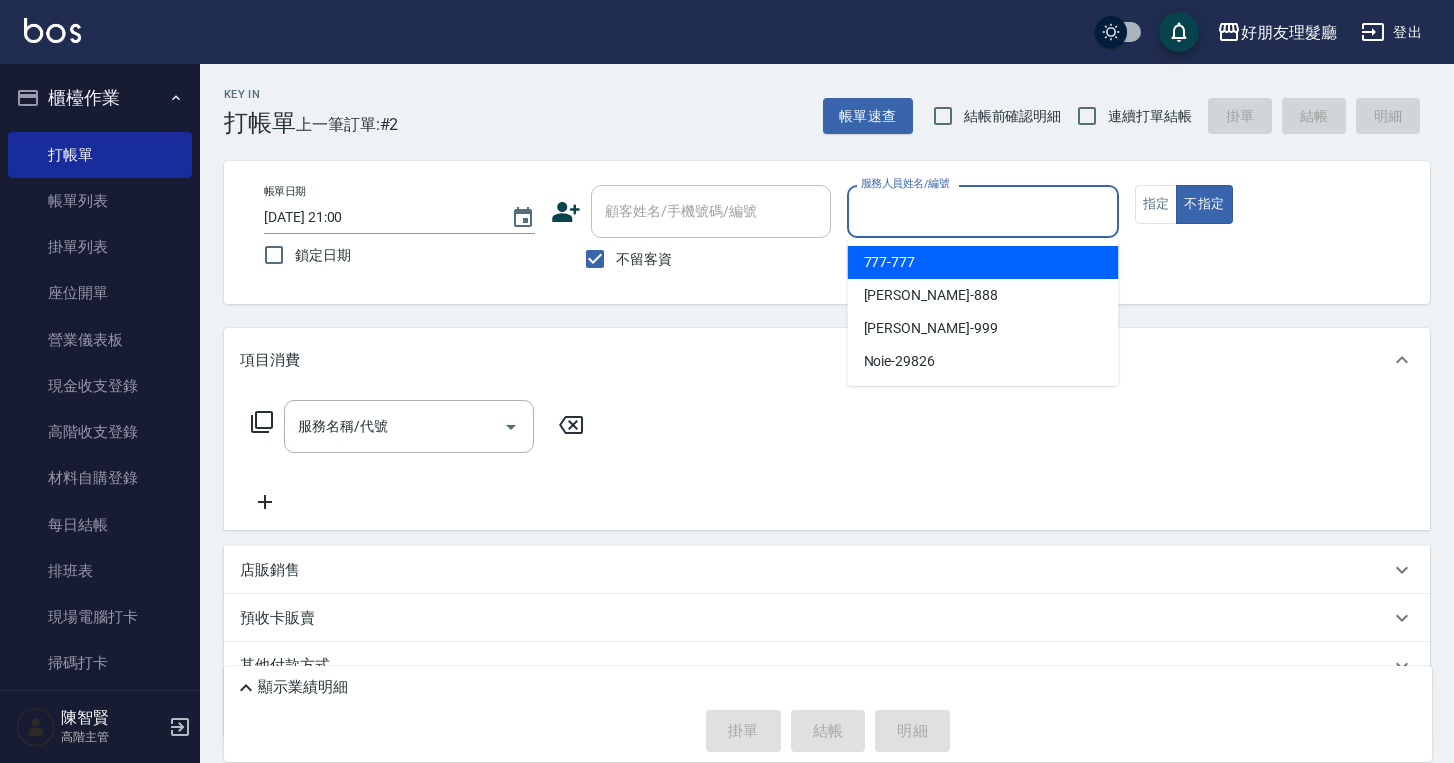 click on "777 -777" at bounding box center [983, 262] 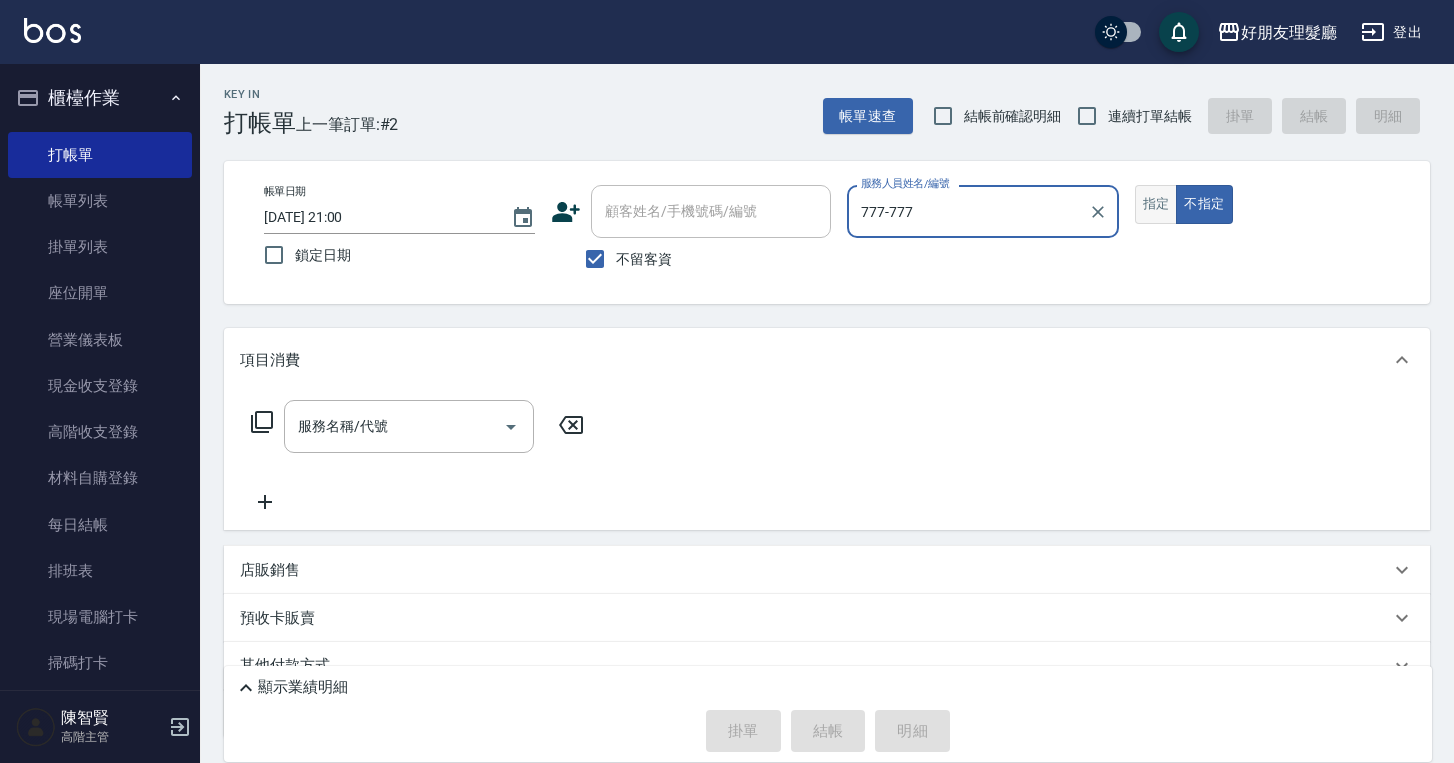 click on "指定" at bounding box center [1156, 204] 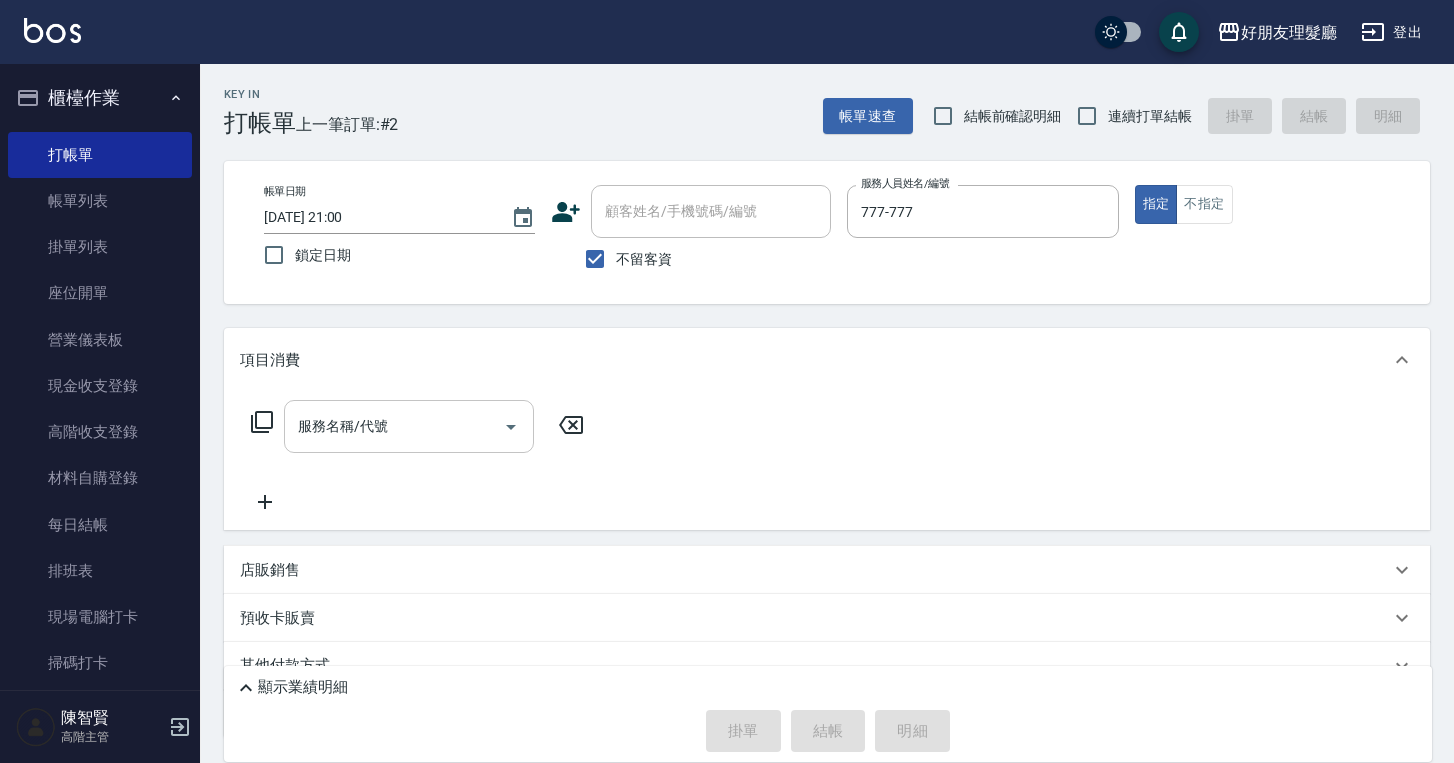 click at bounding box center (510, 426) 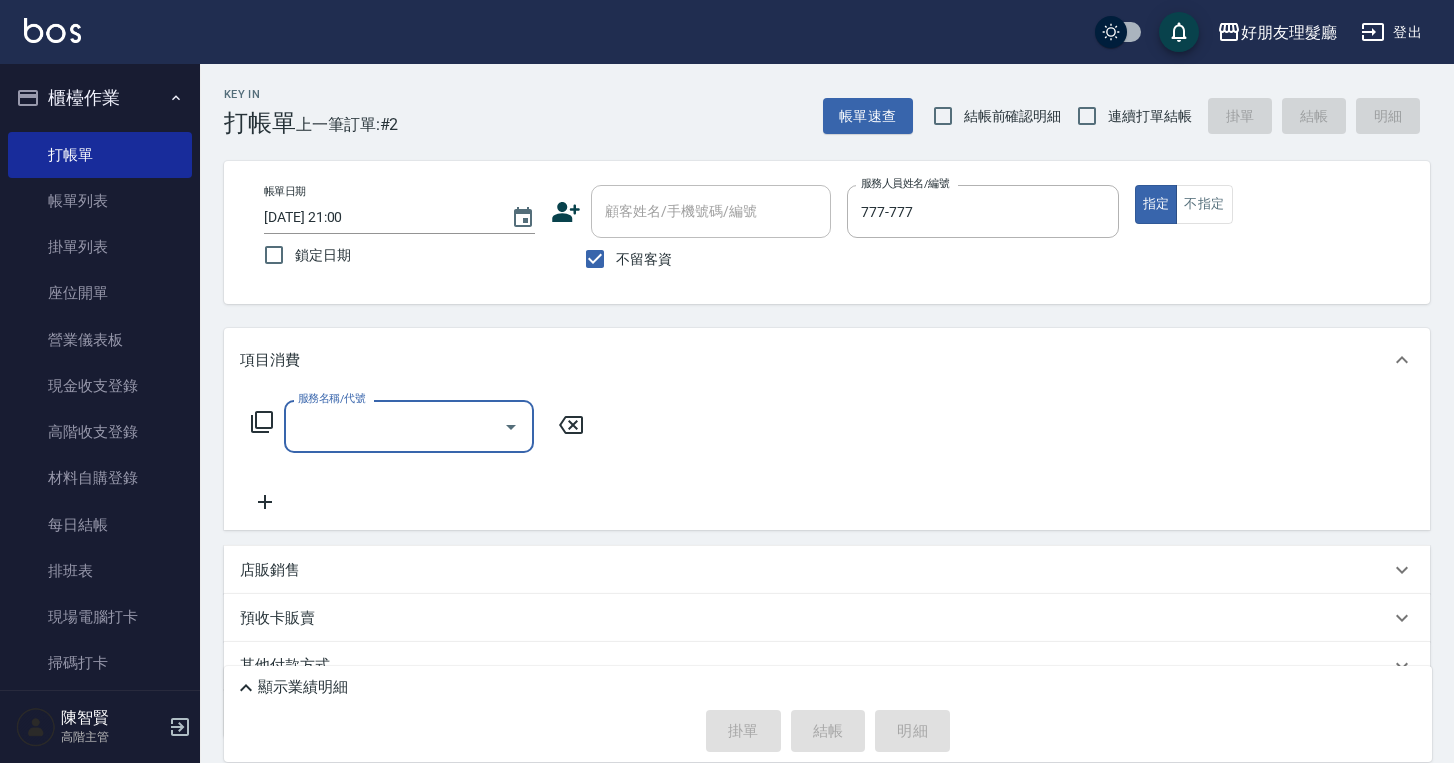 click at bounding box center (511, 427) 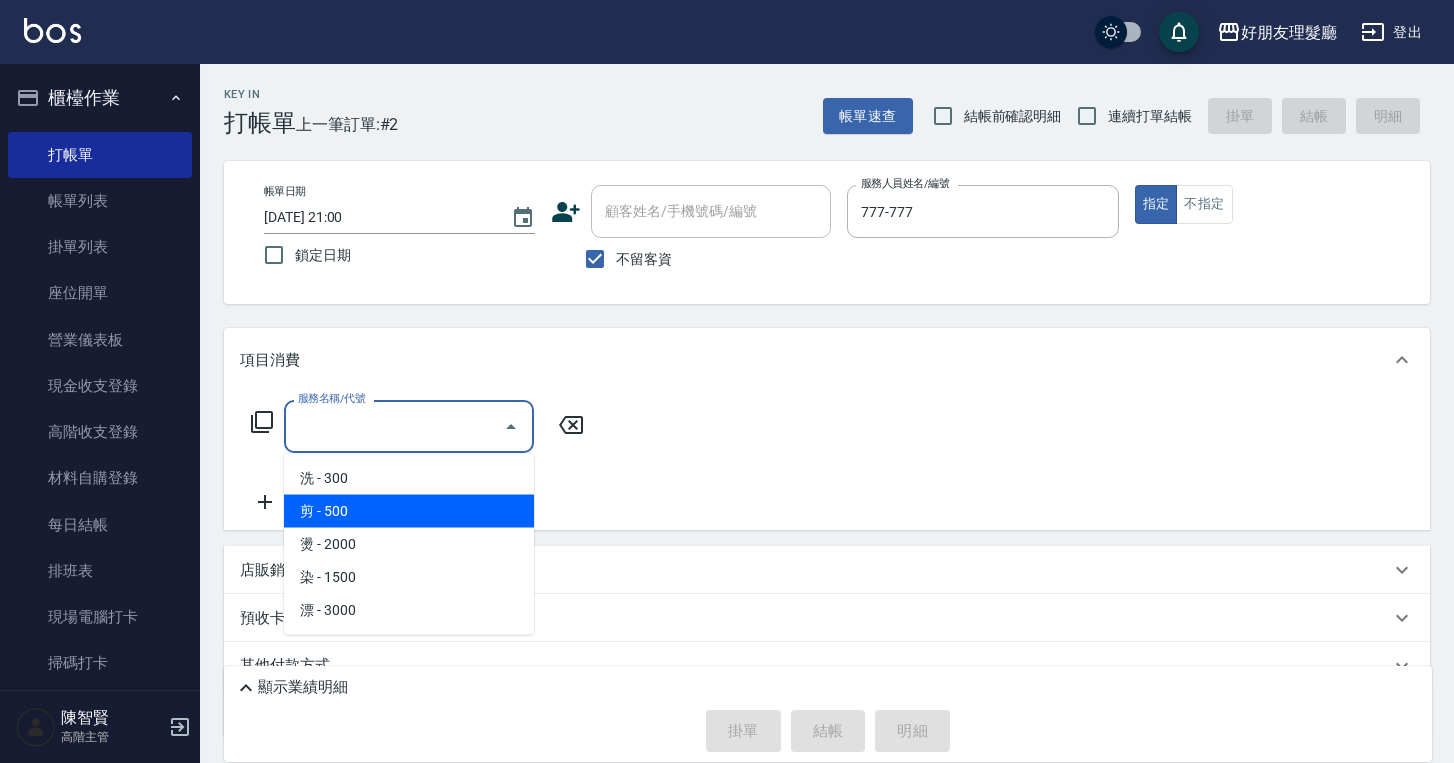 click on "剪 - 500" at bounding box center (409, 511) 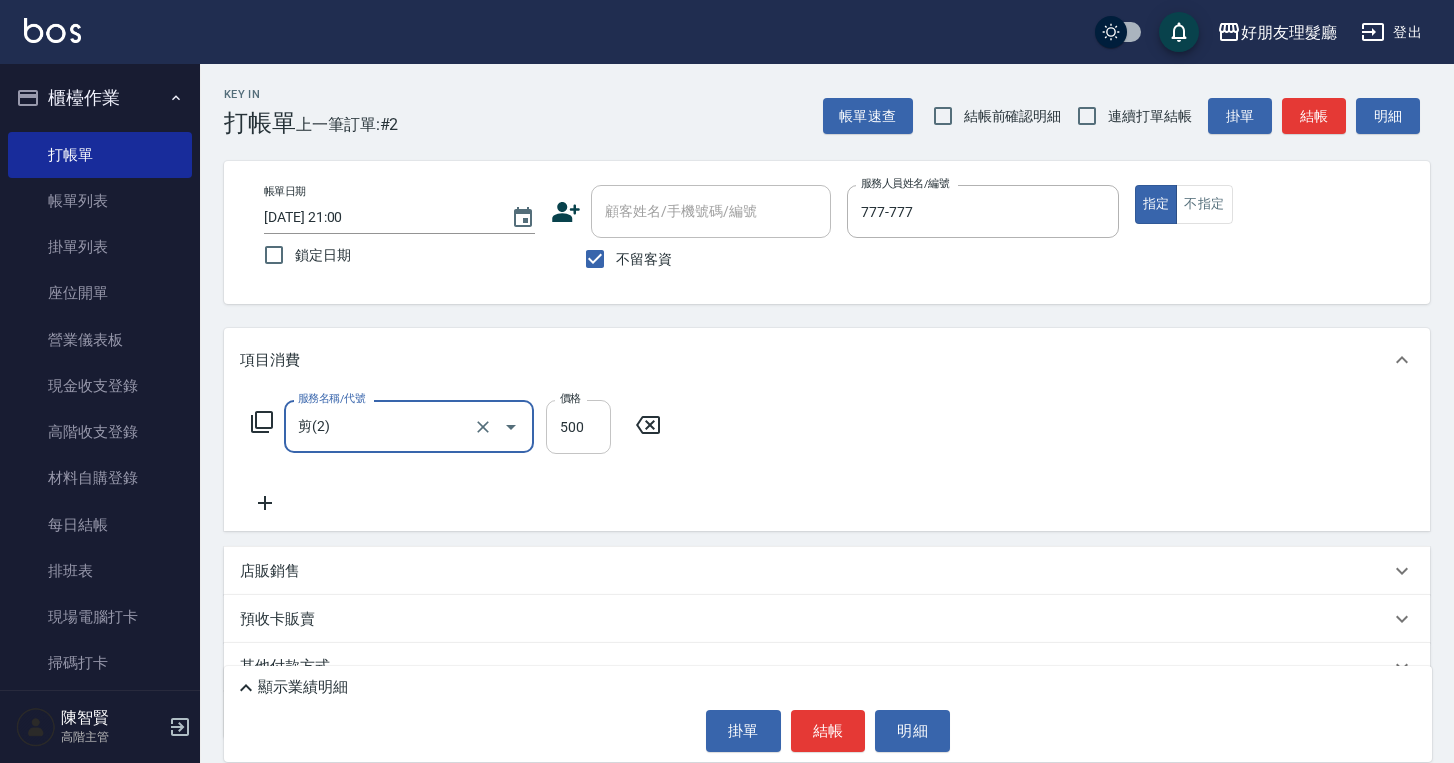 click on "500" at bounding box center [578, 427] 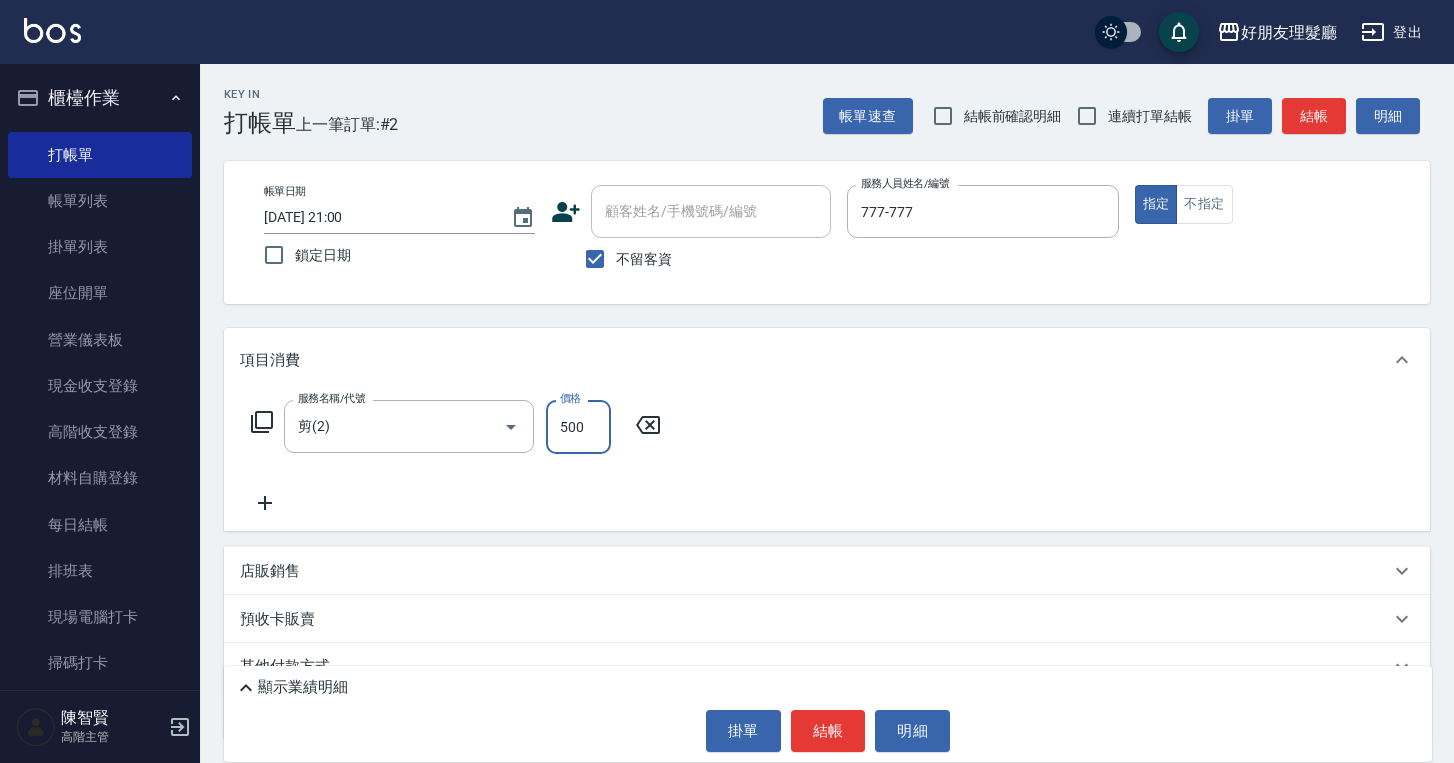 drag, startPoint x: 598, startPoint y: 441, endPoint x: 588, endPoint y: 453, distance: 15.6205 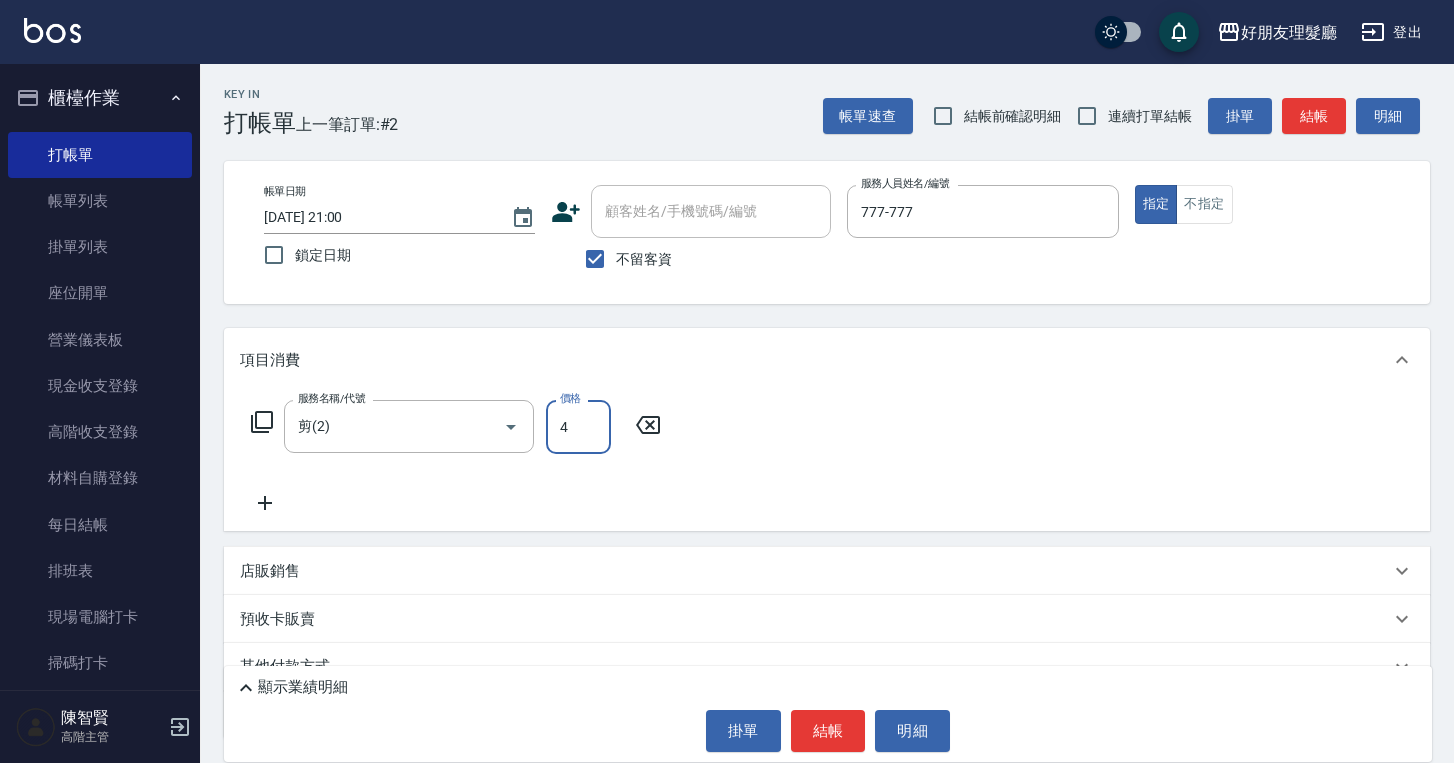 type on "400" 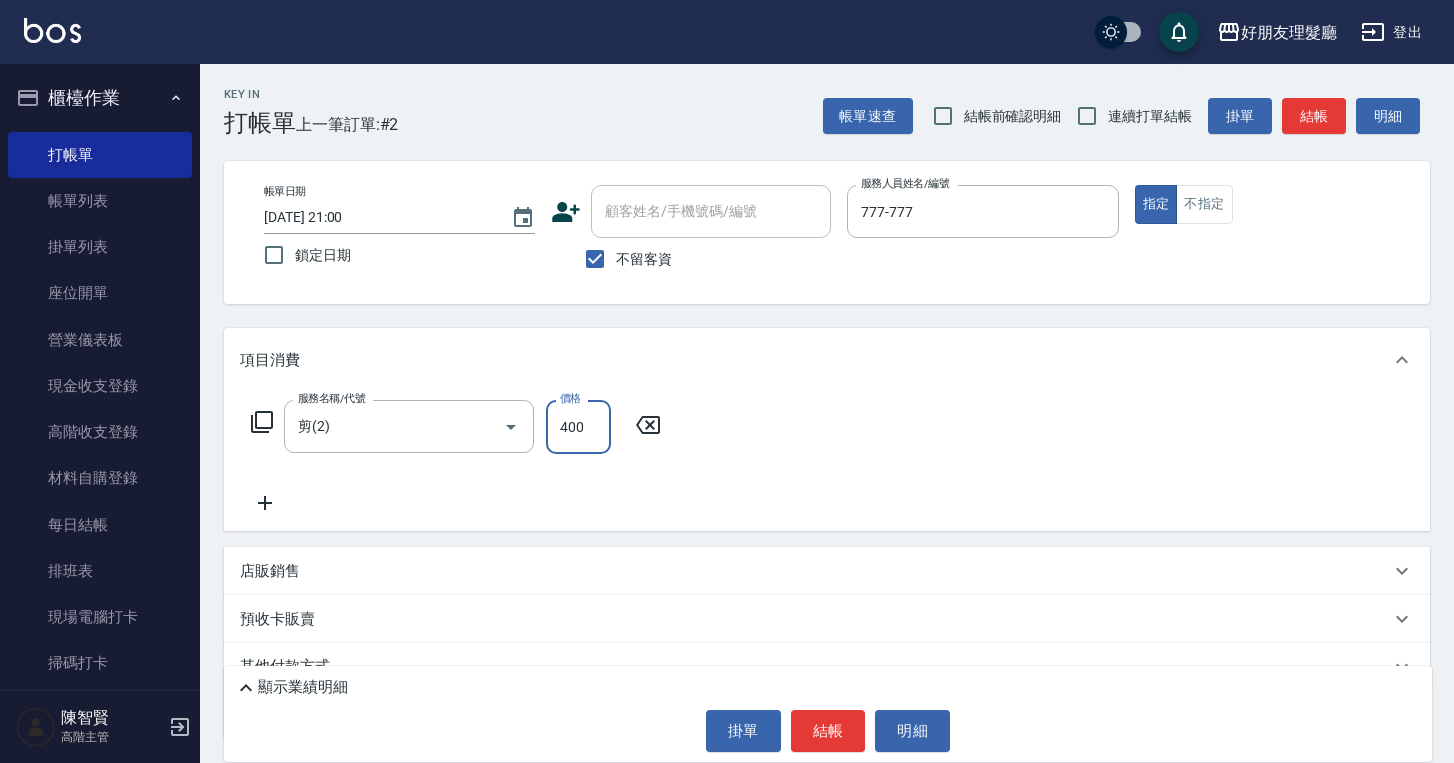 click 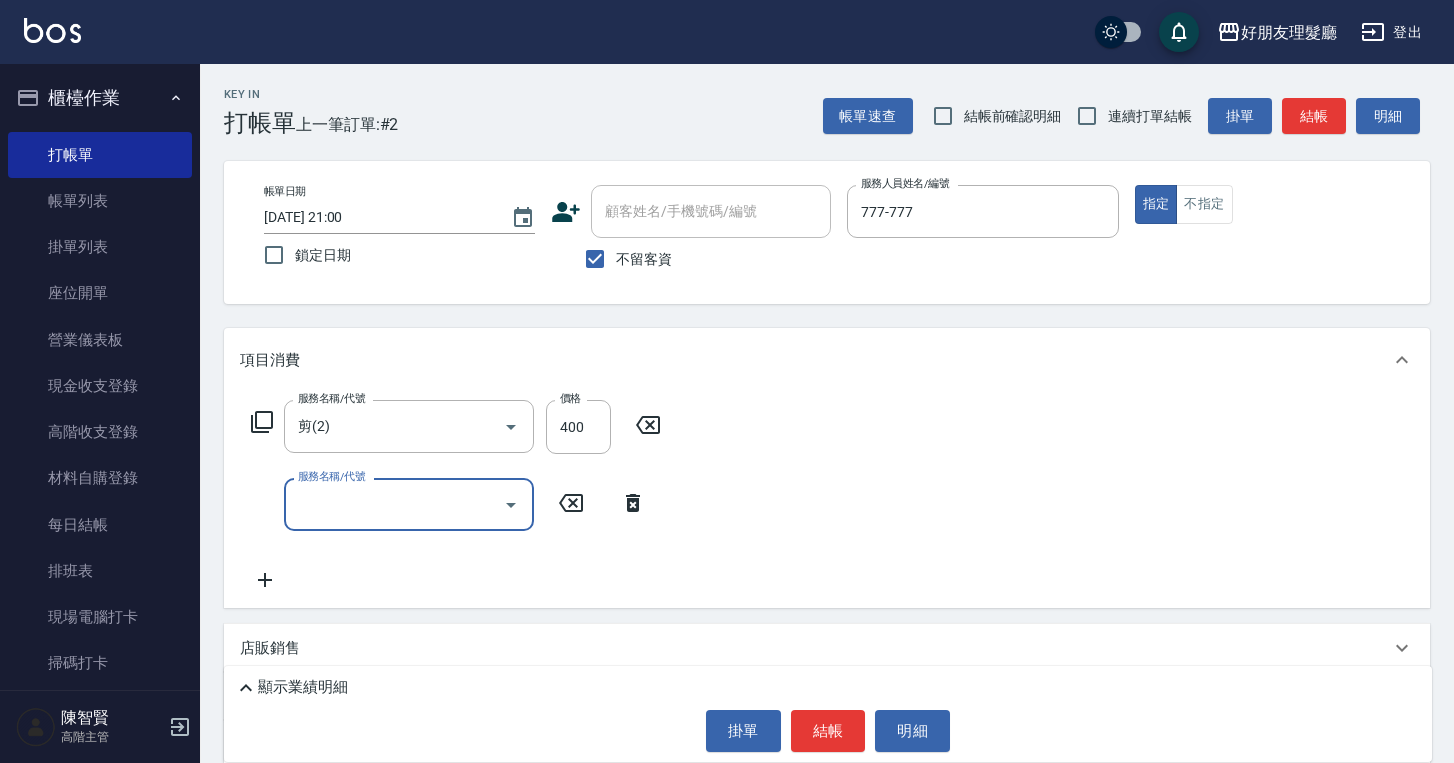 click on "服務名稱/代號" at bounding box center [394, 504] 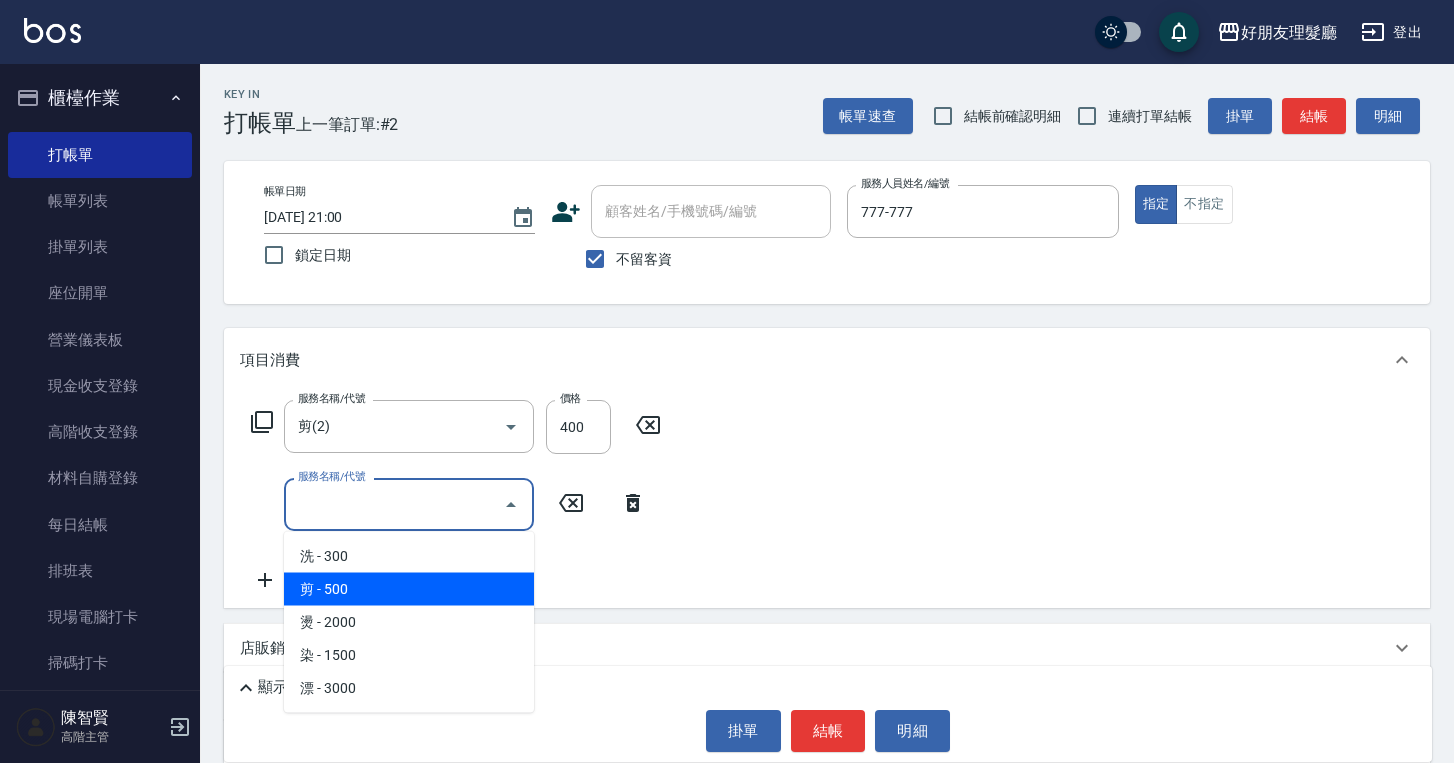 click on "剪 - 500" at bounding box center [409, 589] 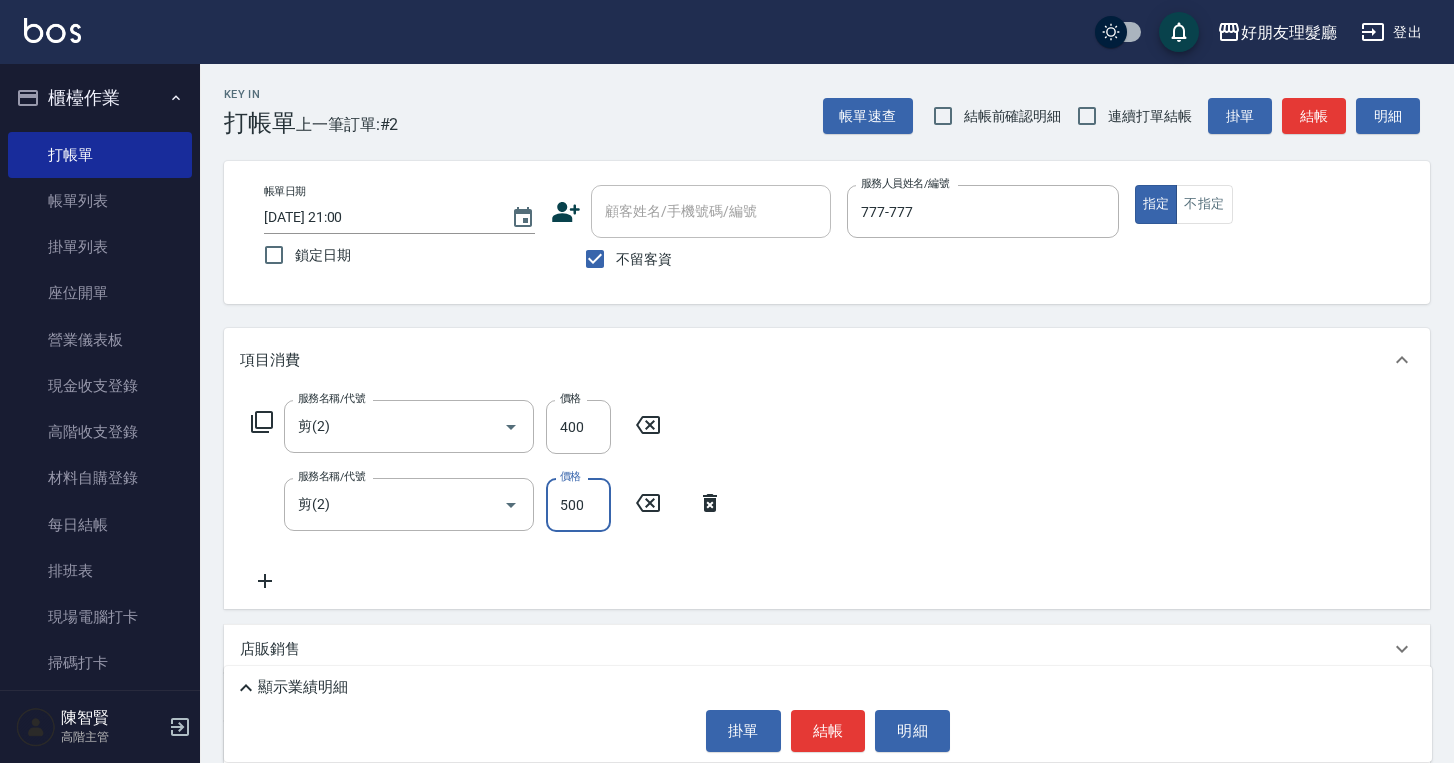click on "500" at bounding box center [578, 505] 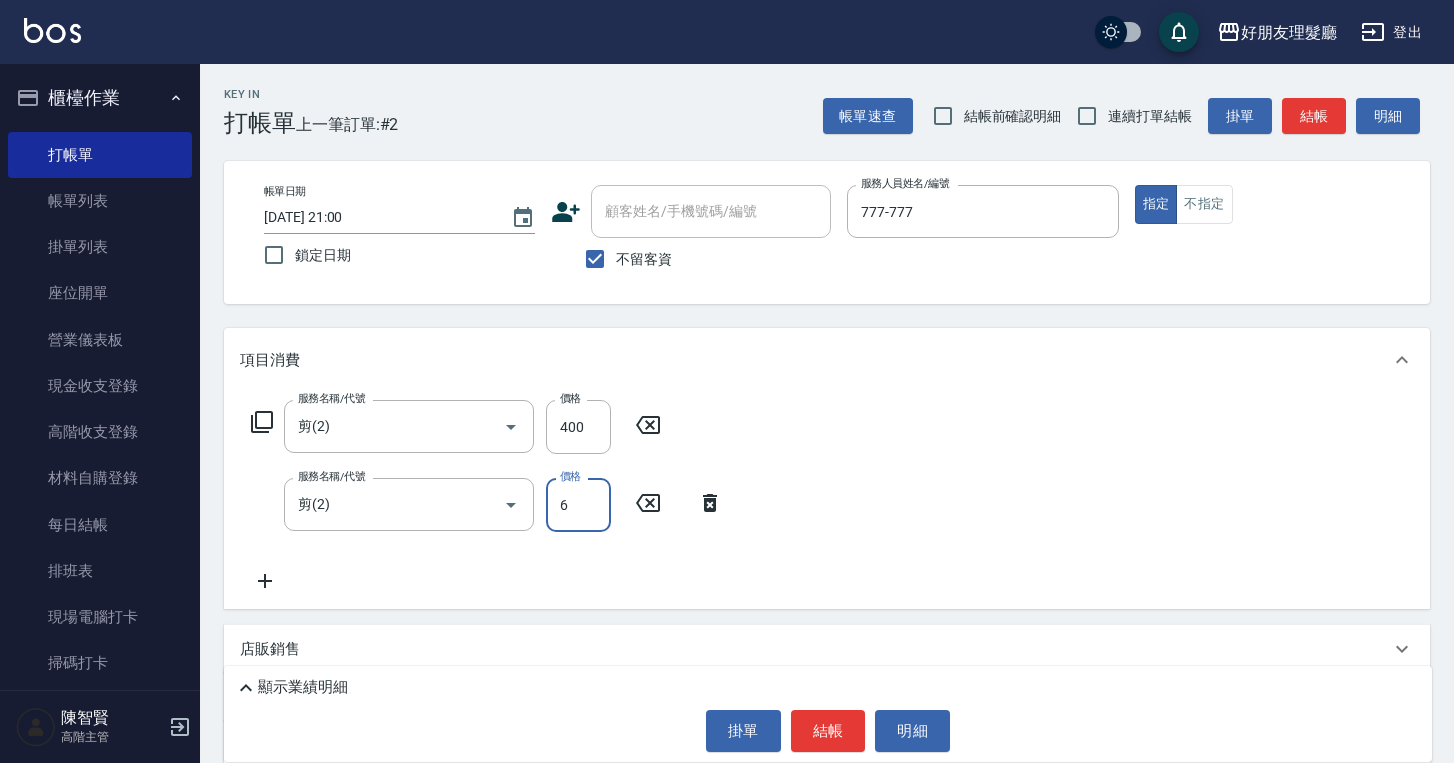 type on "600" 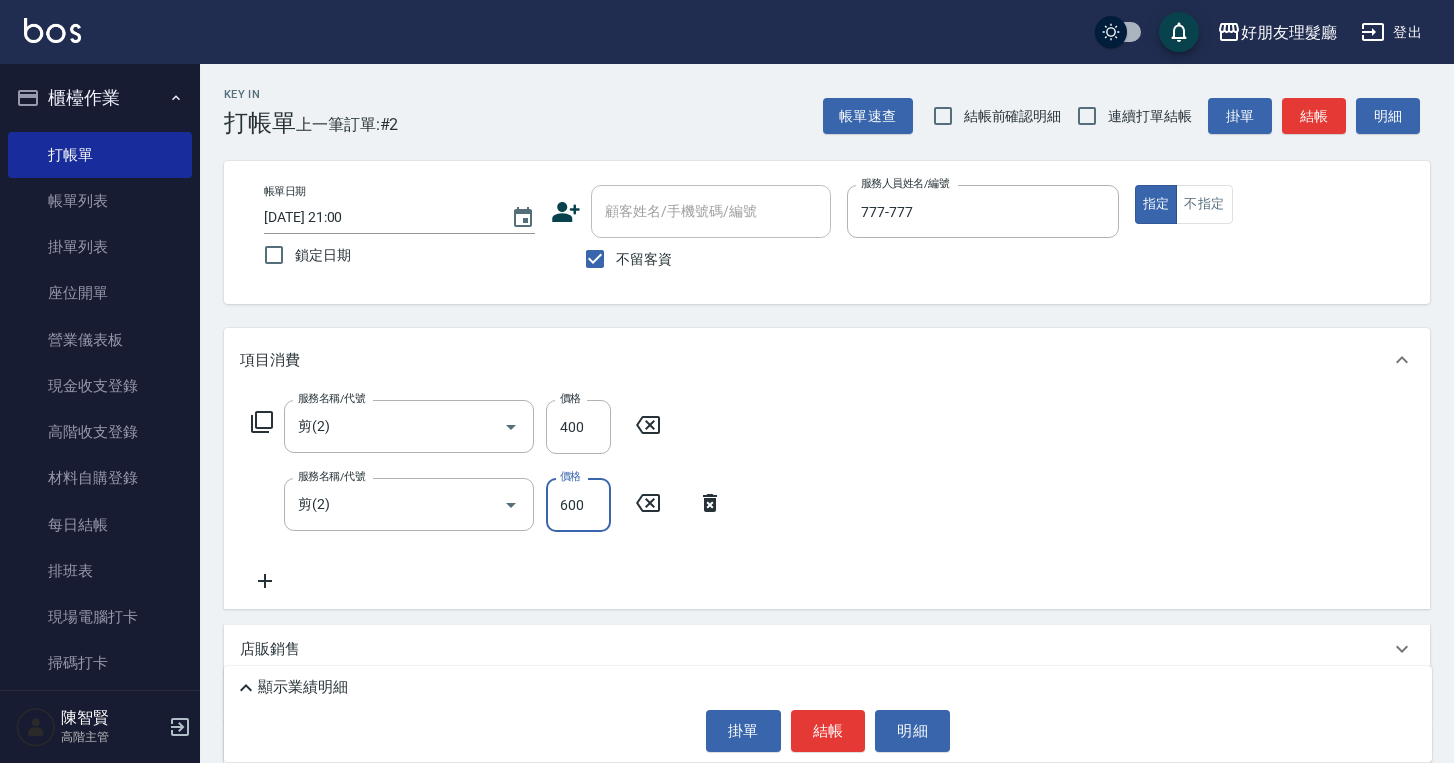 click 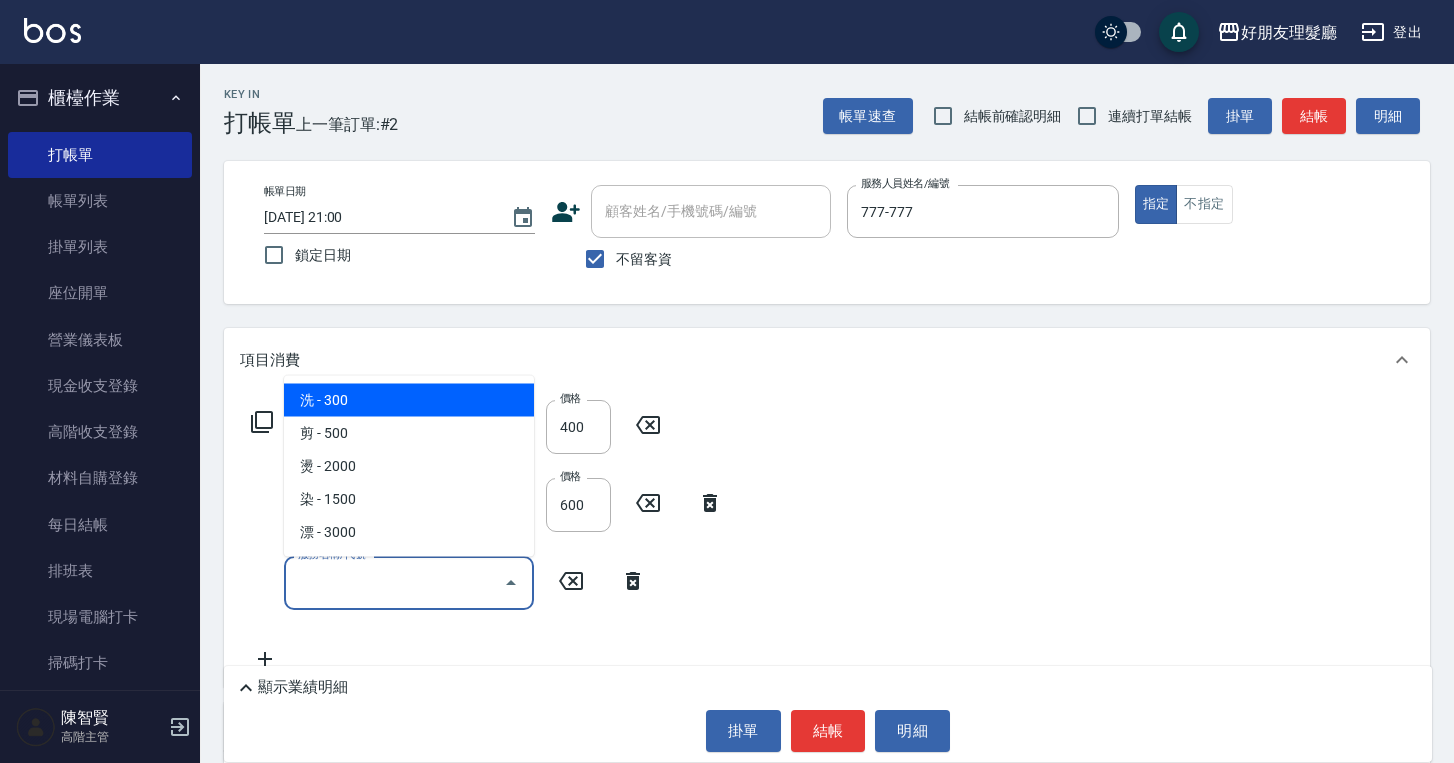 click on "服務名稱/代號" at bounding box center [394, 582] 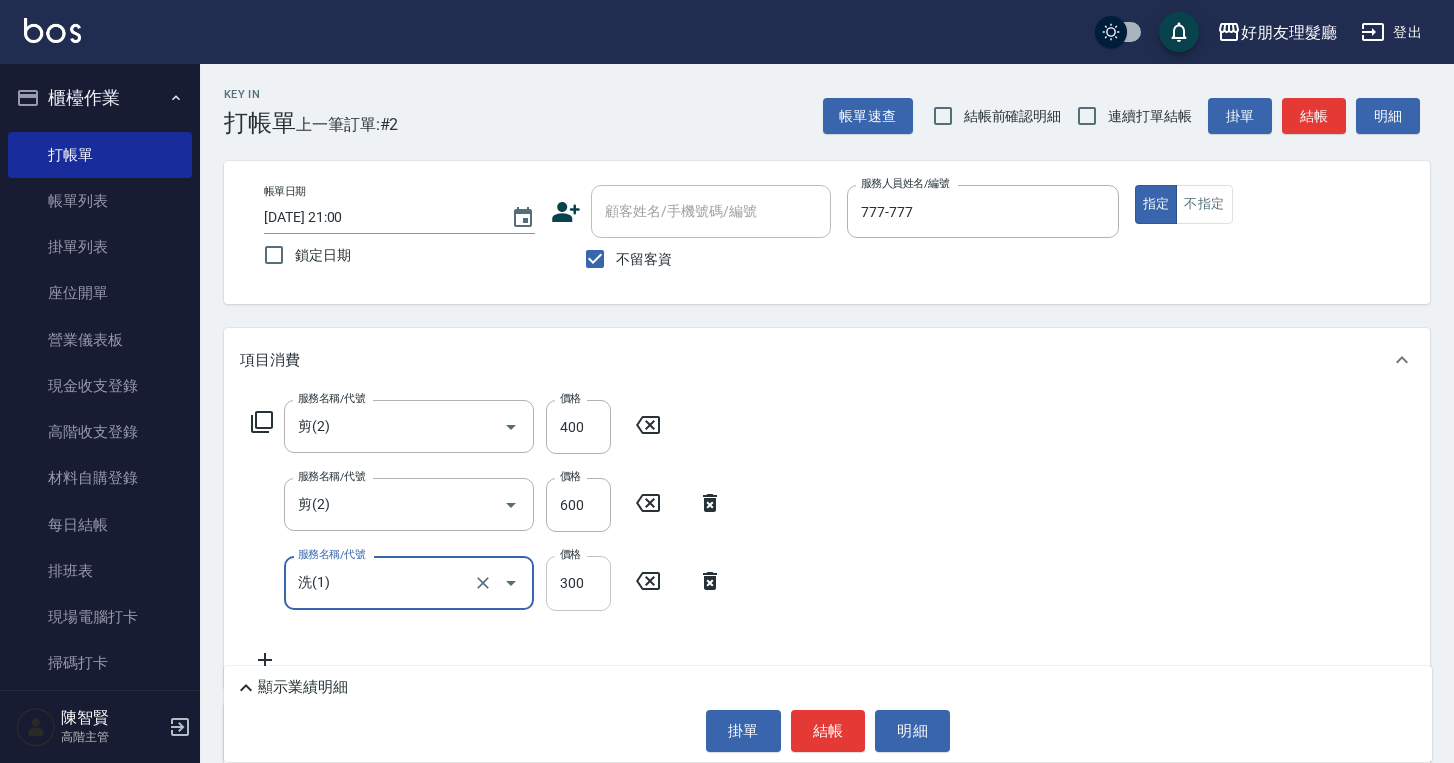 click on "300" at bounding box center (578, 583) 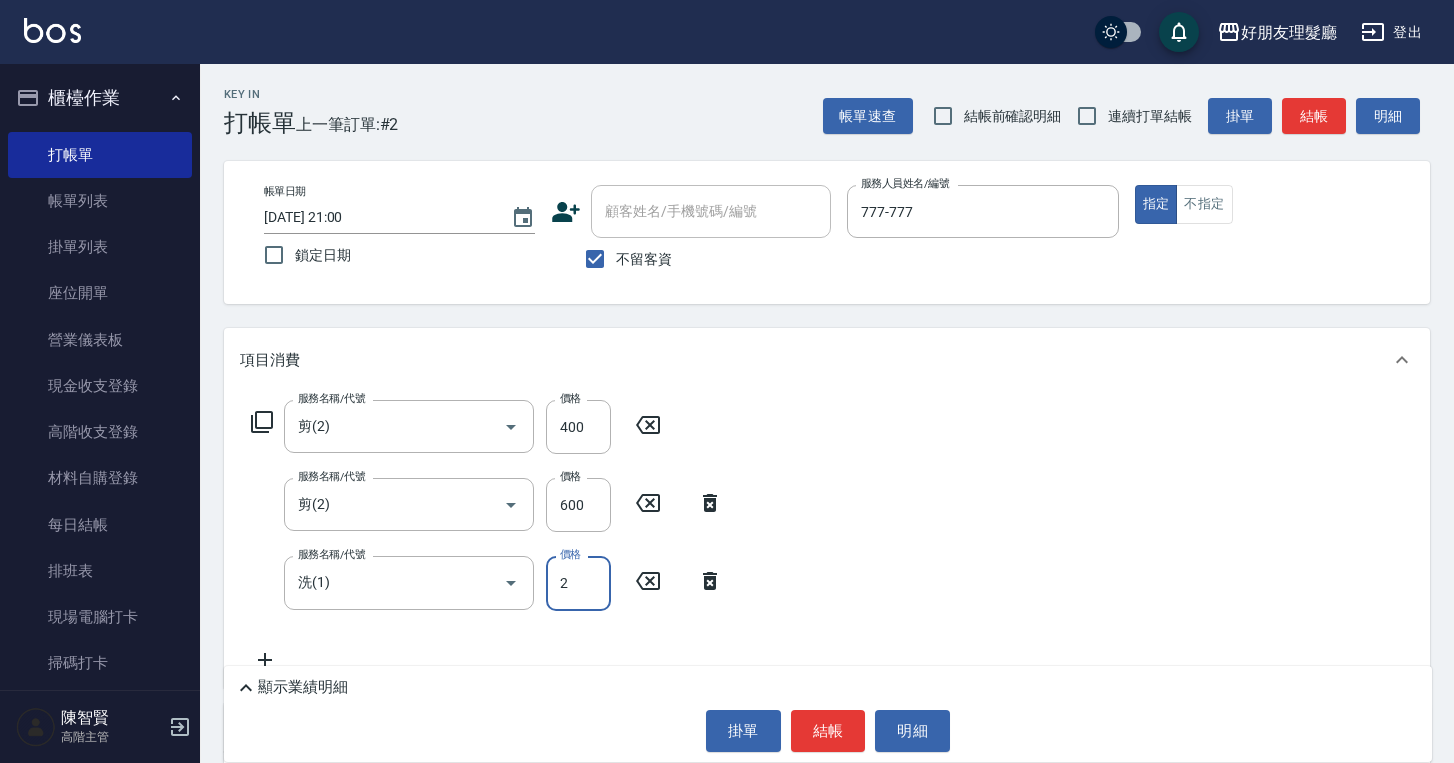 type on "200" 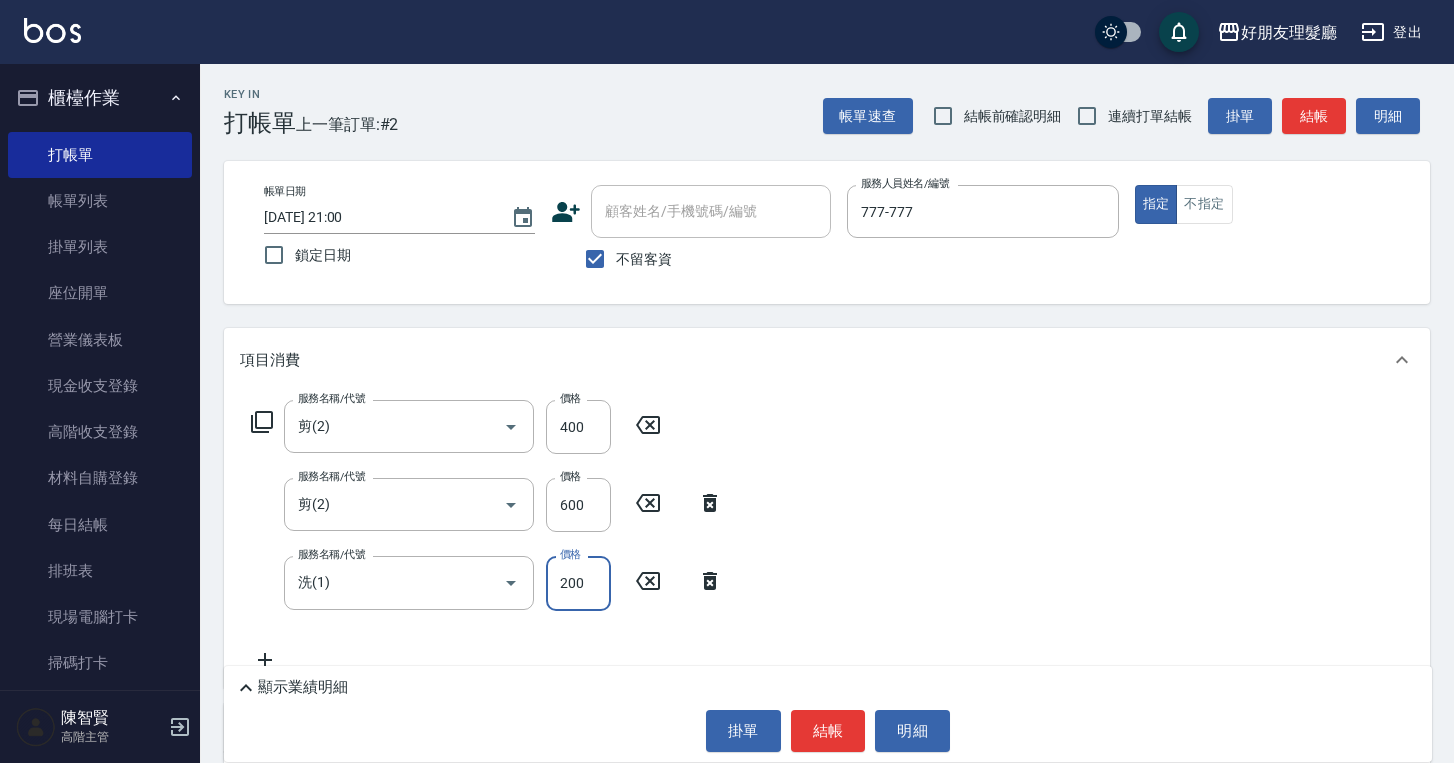 click on "服務名稱/代號 剪(2) 服務名稱/代號 價格 400 價格 服務名稱/代號 剪(2) 服務名稱/代號 價格 600 價格 服務名稱/代號 洗(1) 服務名稱/代號 價格 200 價格" at bounding box center [827, 539] 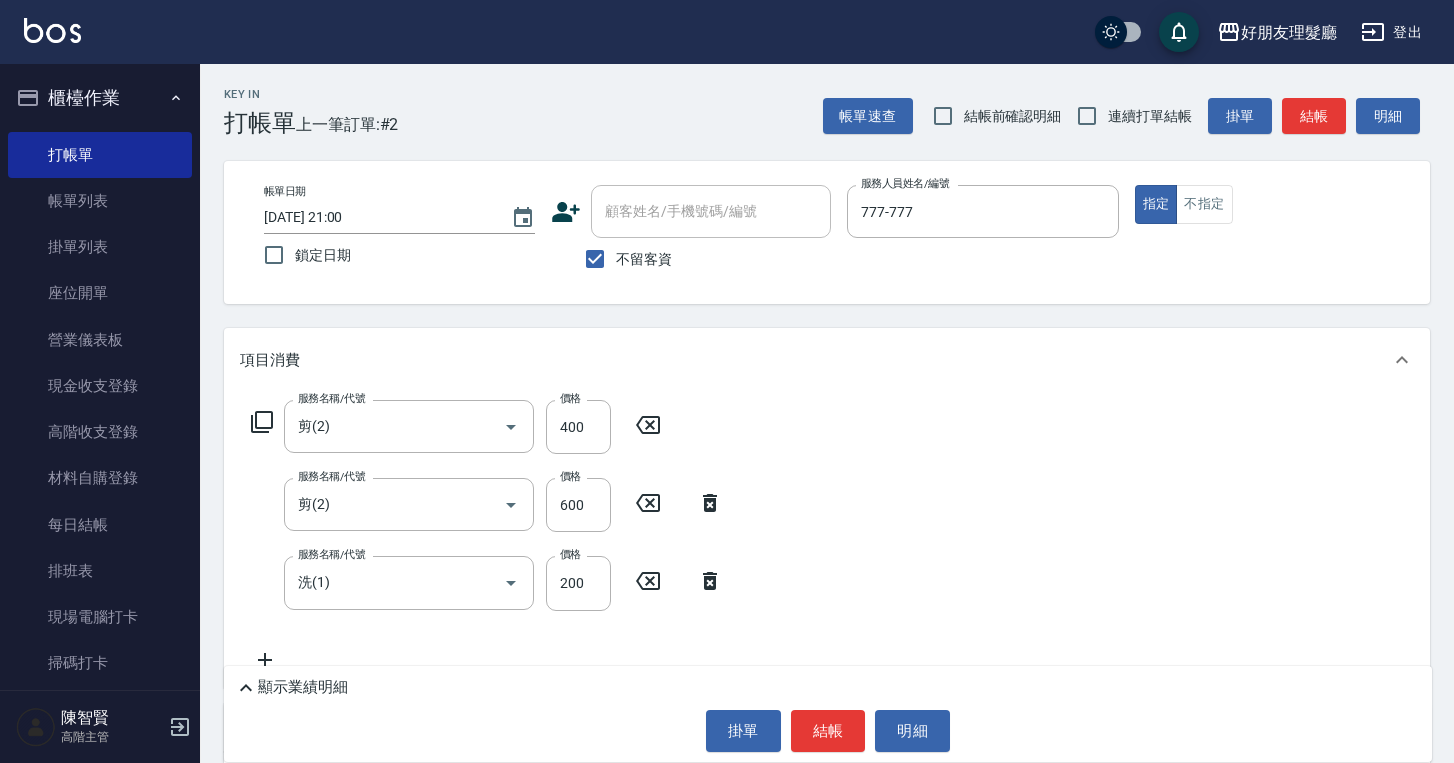 click 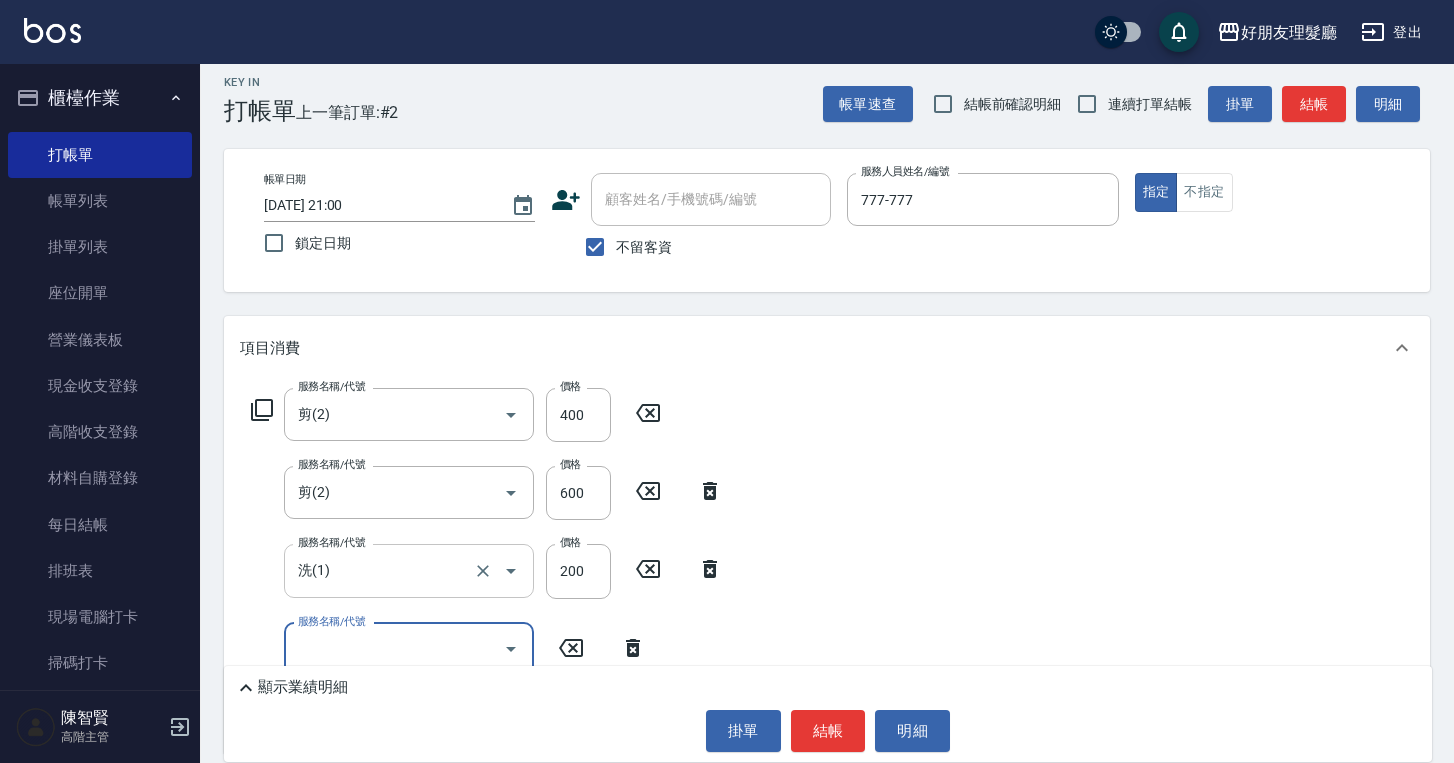 scroll, scrollTop: 28, scrollLeft: 0, axis: vertical 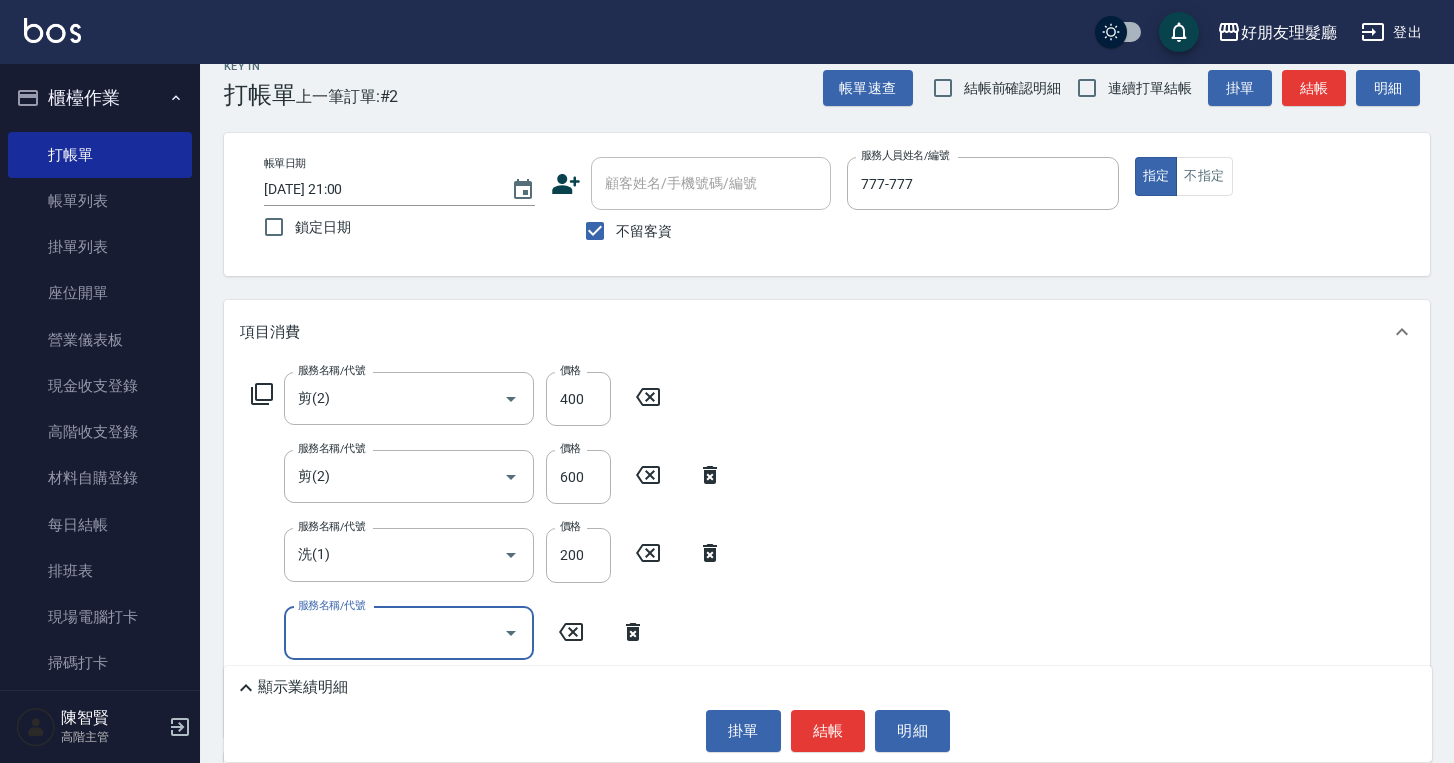 click on "服務名稱/代號" at bounding box center (394, 633) 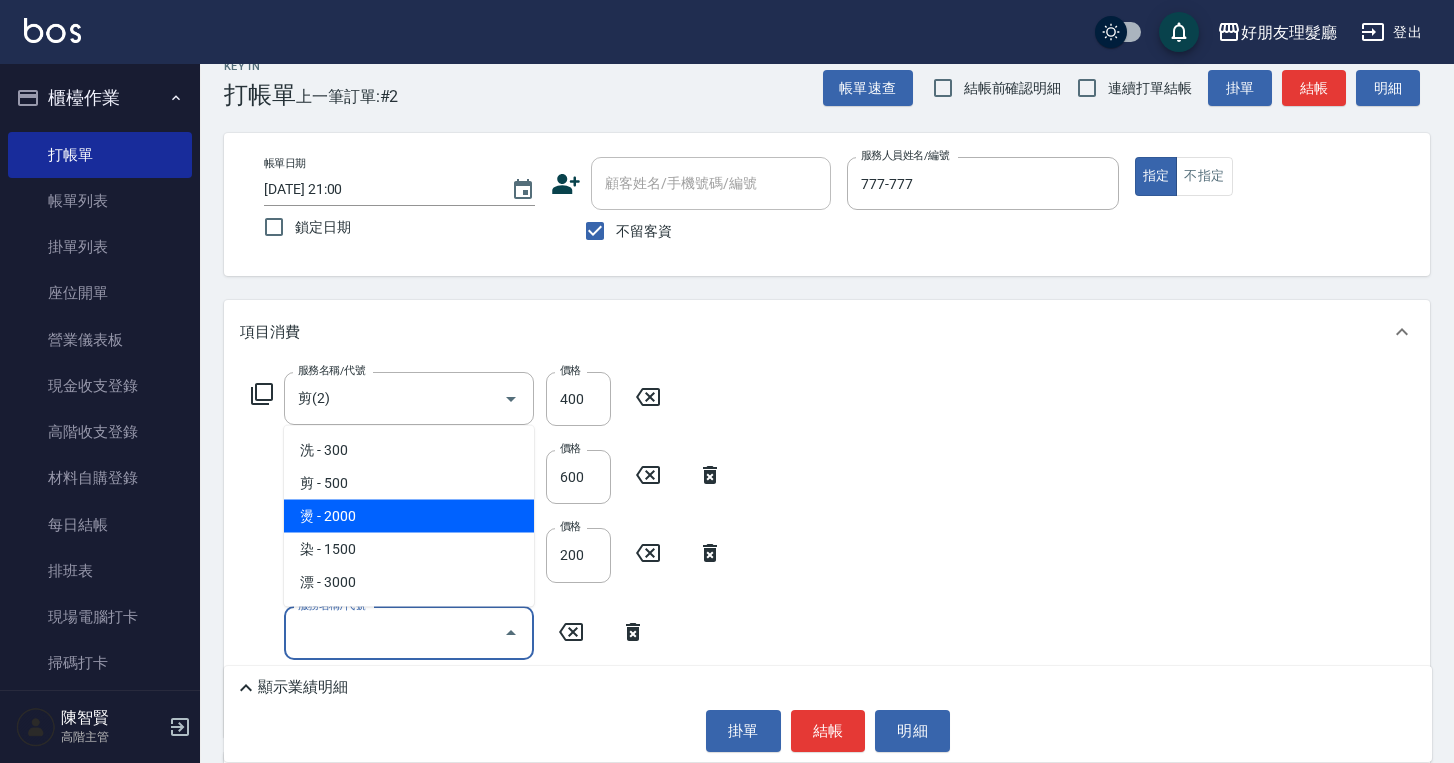 click on "燙 - 2000" at bounding box center [409, 516] 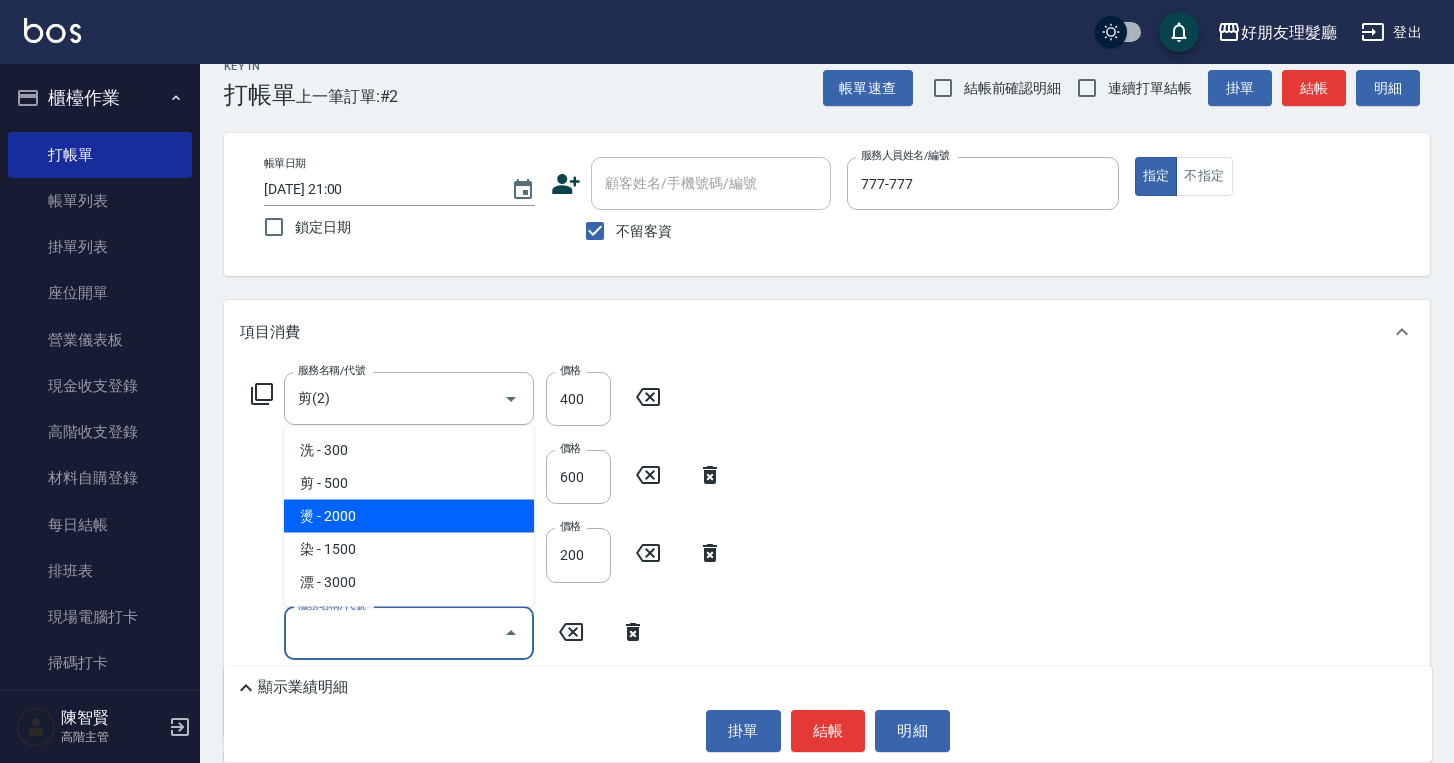 type on "燙(3)" 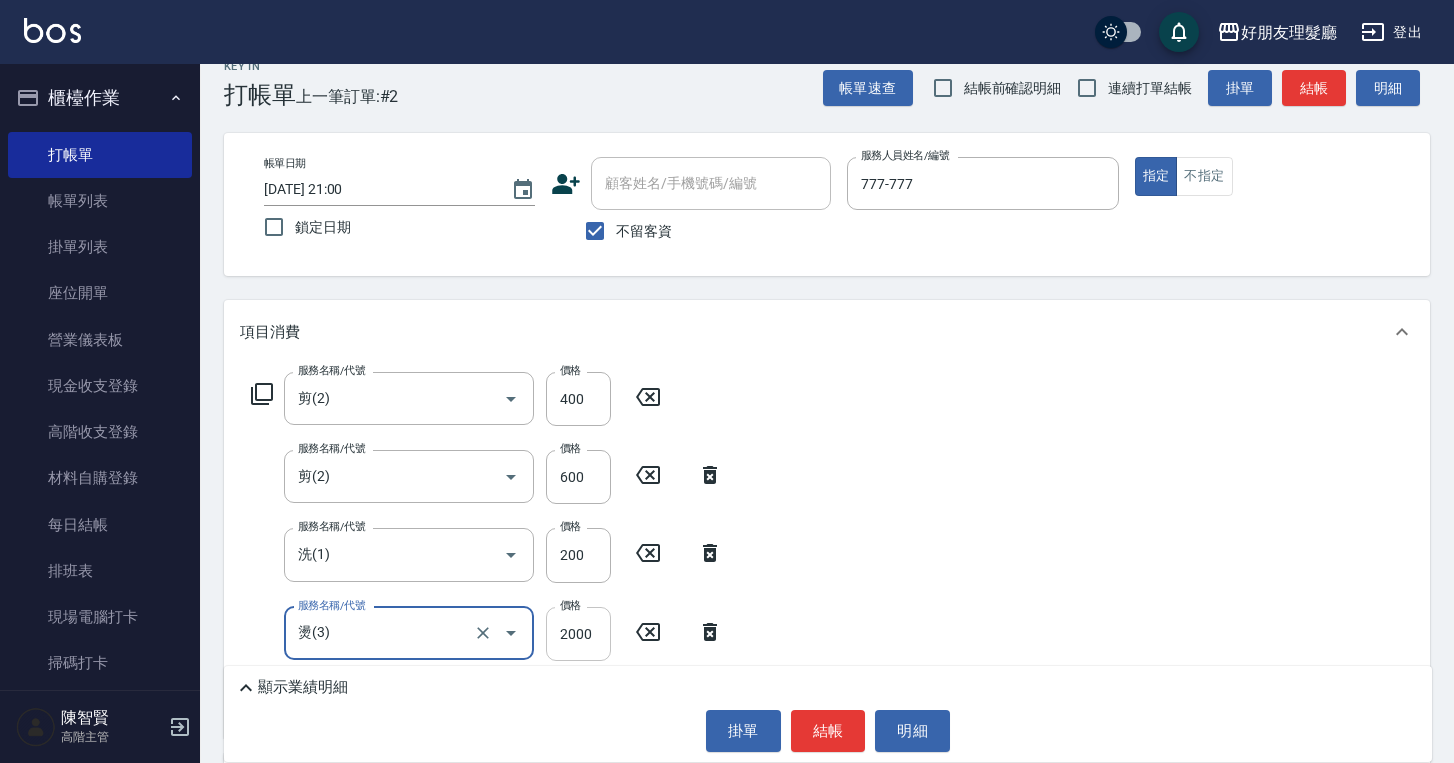 click on "2000" at bounding box center (578, 634) 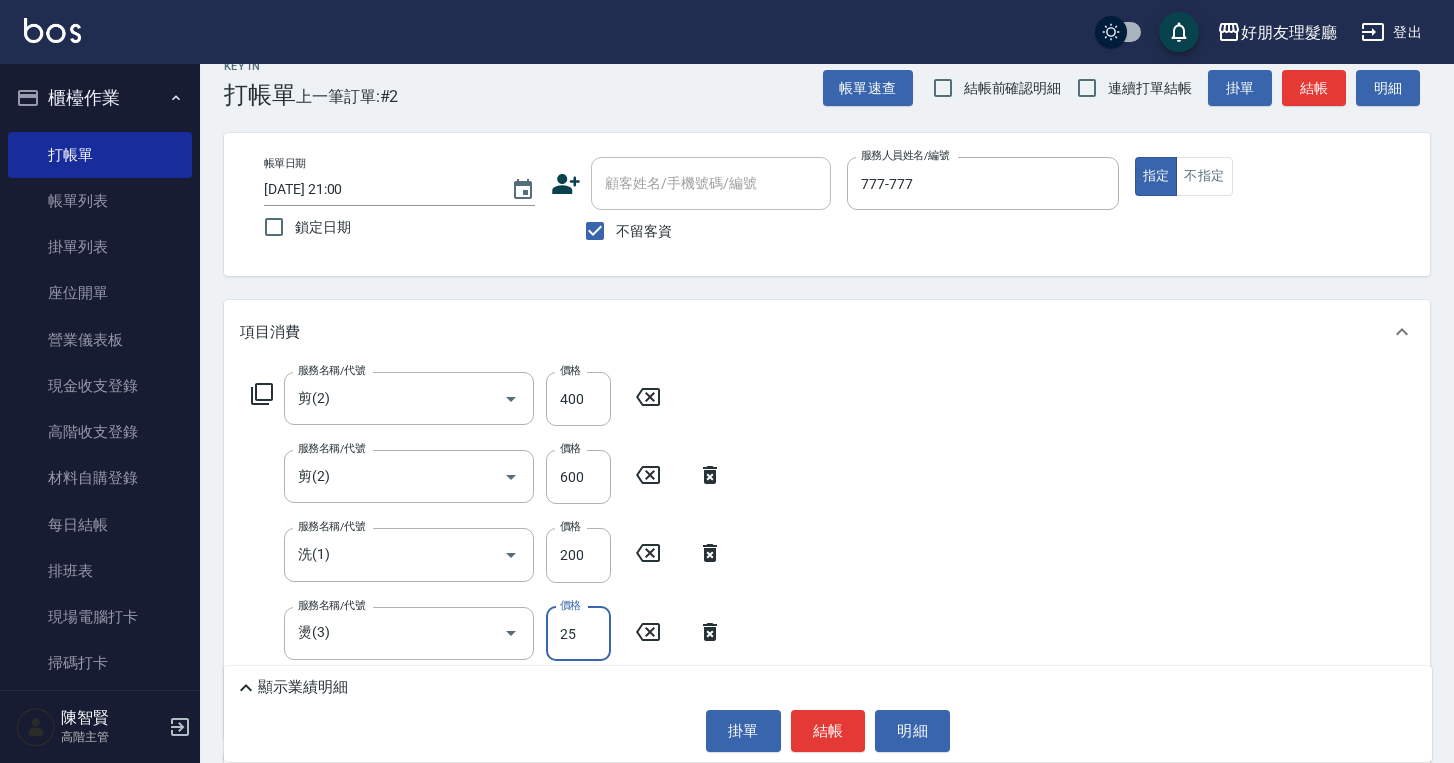 type on "2500" 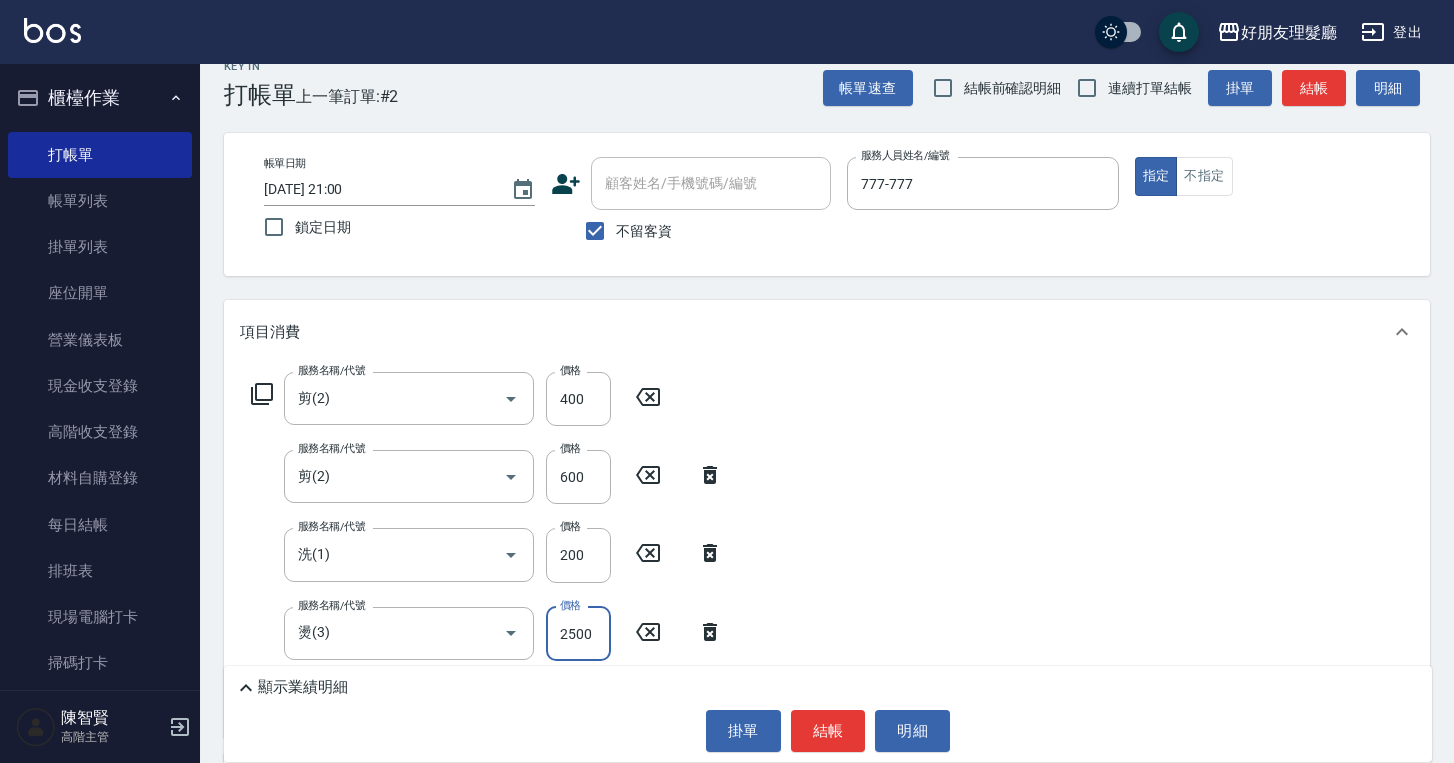 click on "服務名稱/代號 剪(2) 服務名稱/代號 價格 400 價格 服務名稱/代號 剪(2) 服務名稱/代號 價格 600 價格 服務名稱/代號 洗(1) 服務名稱/代號 價格 200 價格 服務名稱/代號 燙(3) 服務名稱/代號 價格 2500 價格" at bounding box center (827, 551) 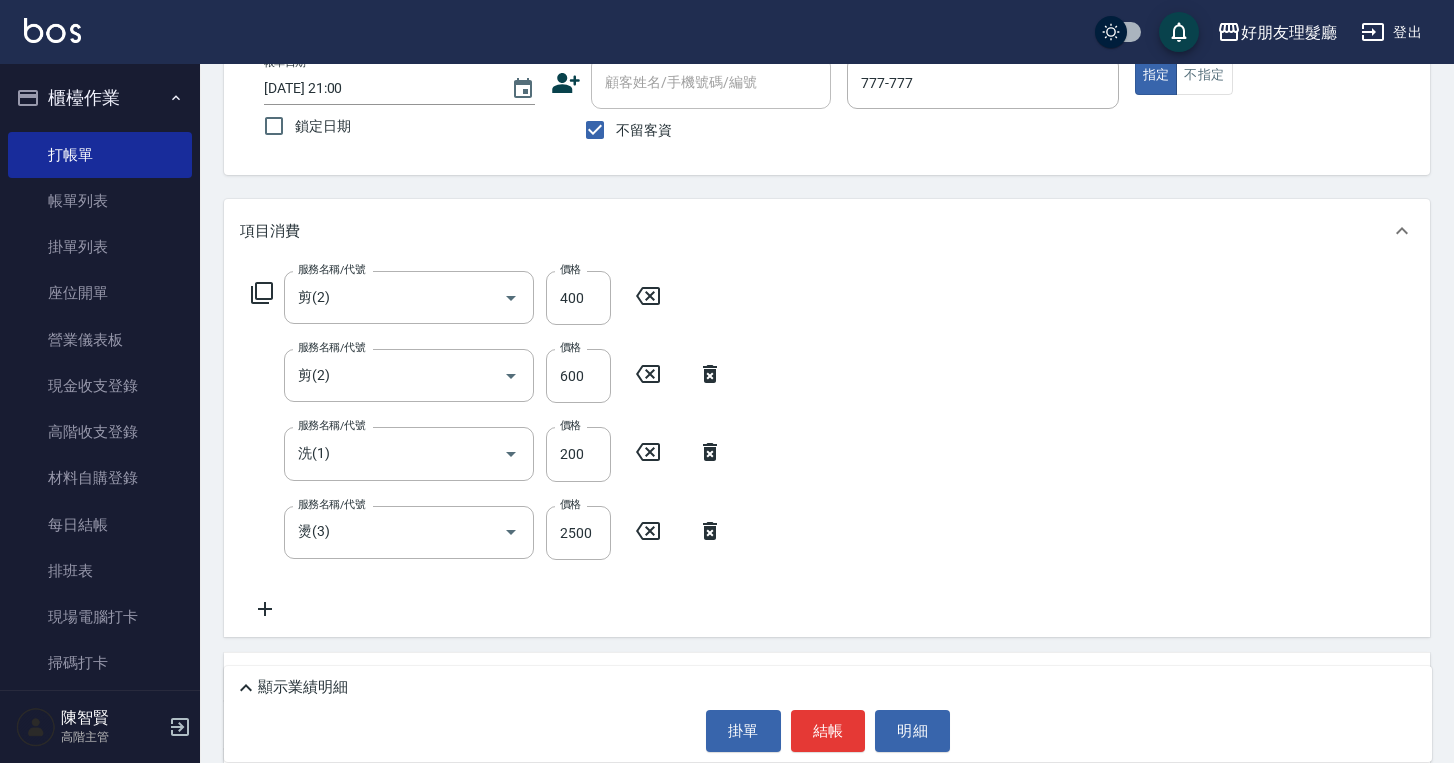 scroll, scrollTop: 212, scrollLeft: 0, axis: vertical 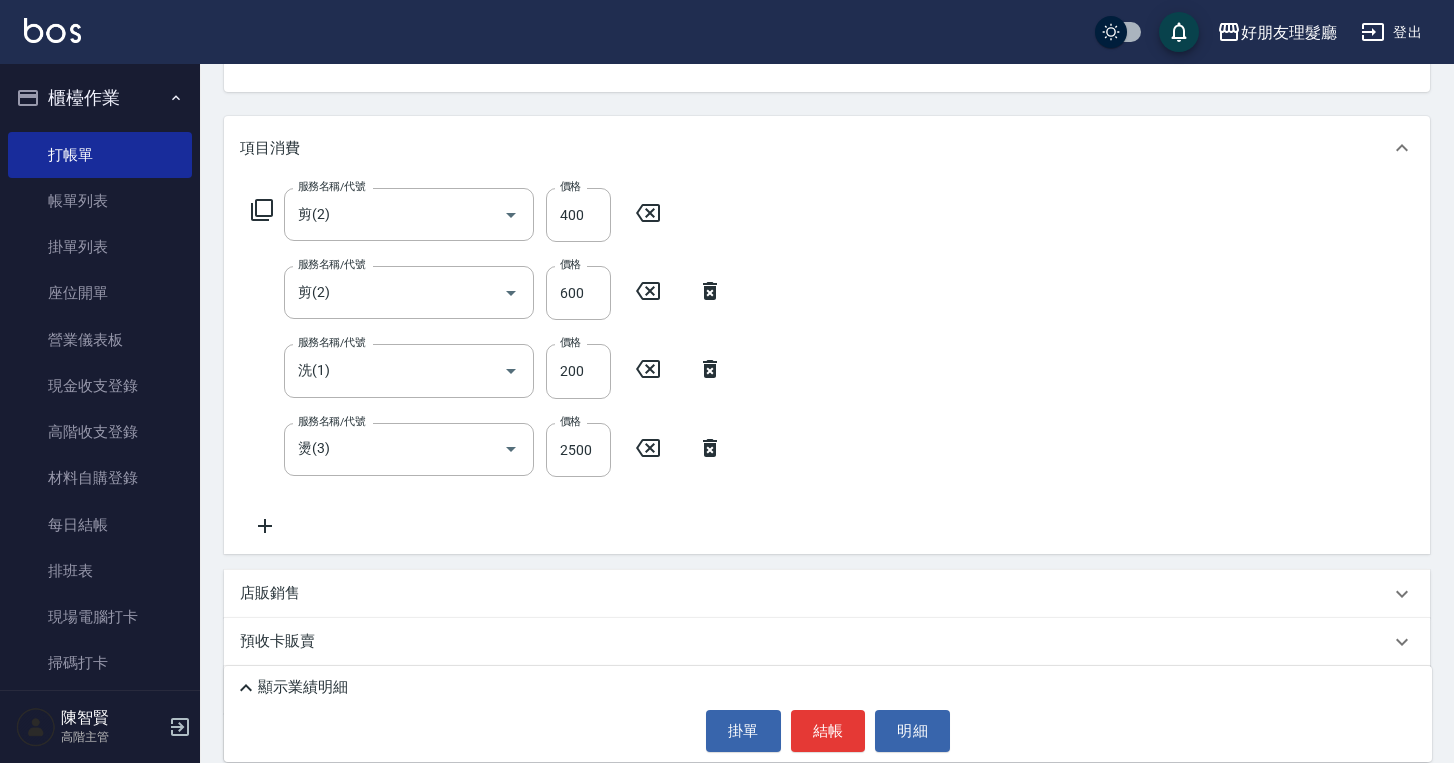 click 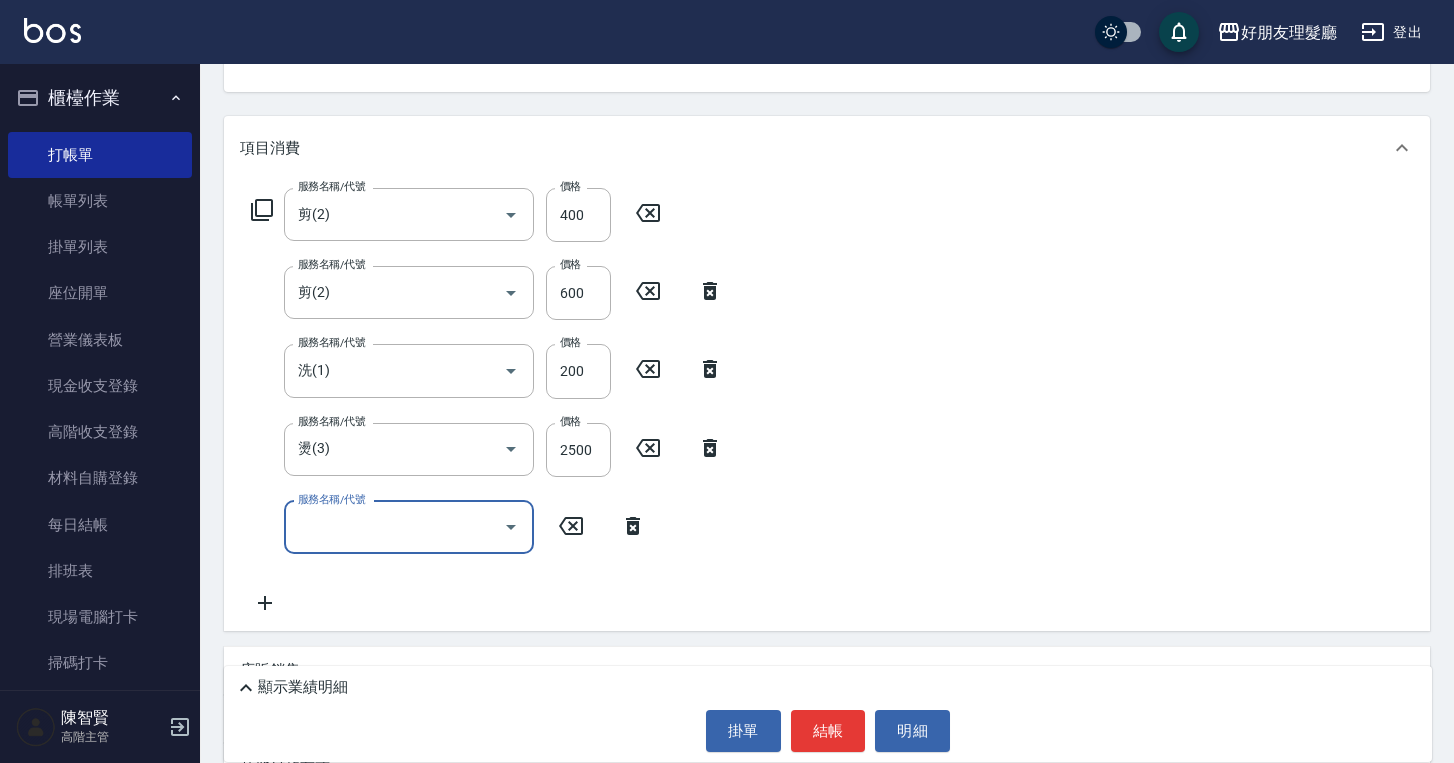click 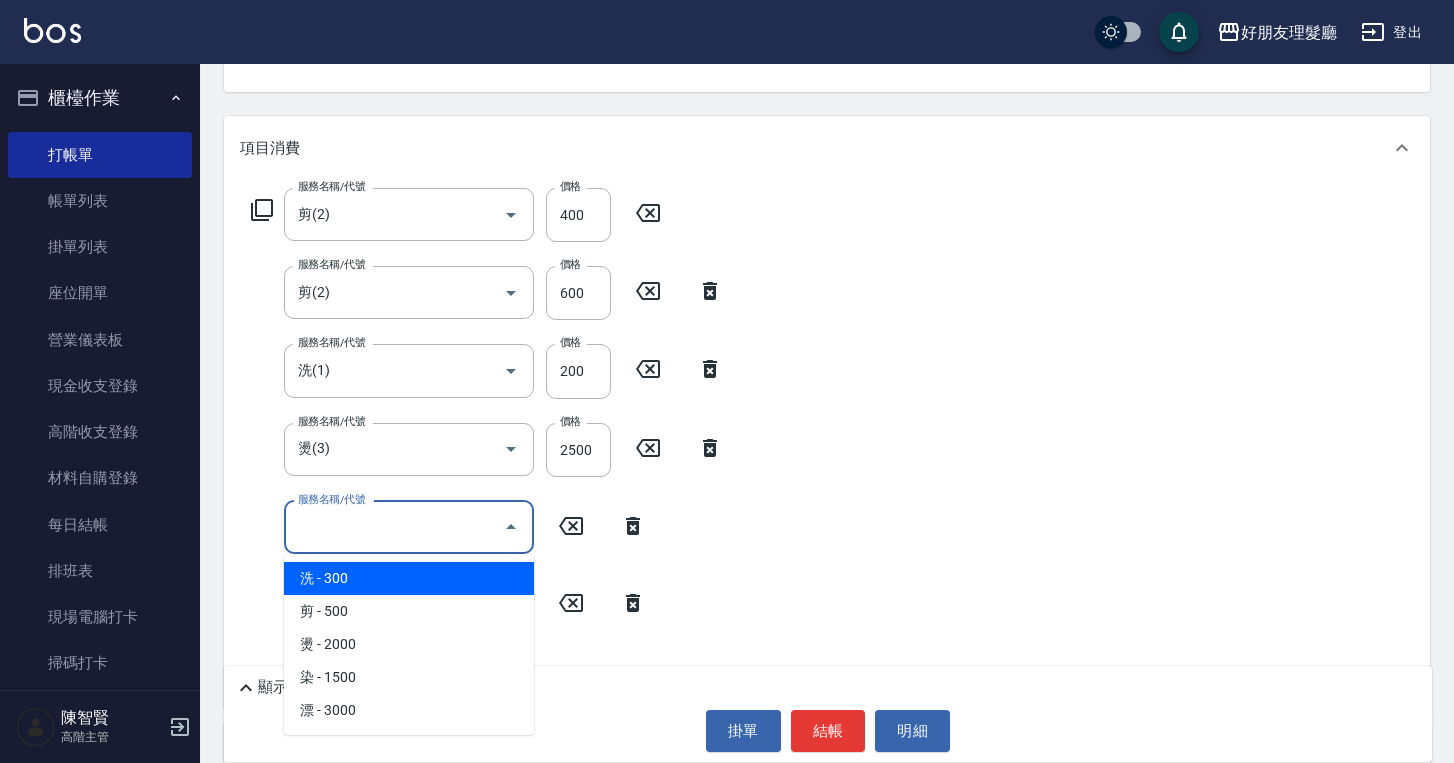 click on "服務名稱/代號" at bounding box center (394, 527) 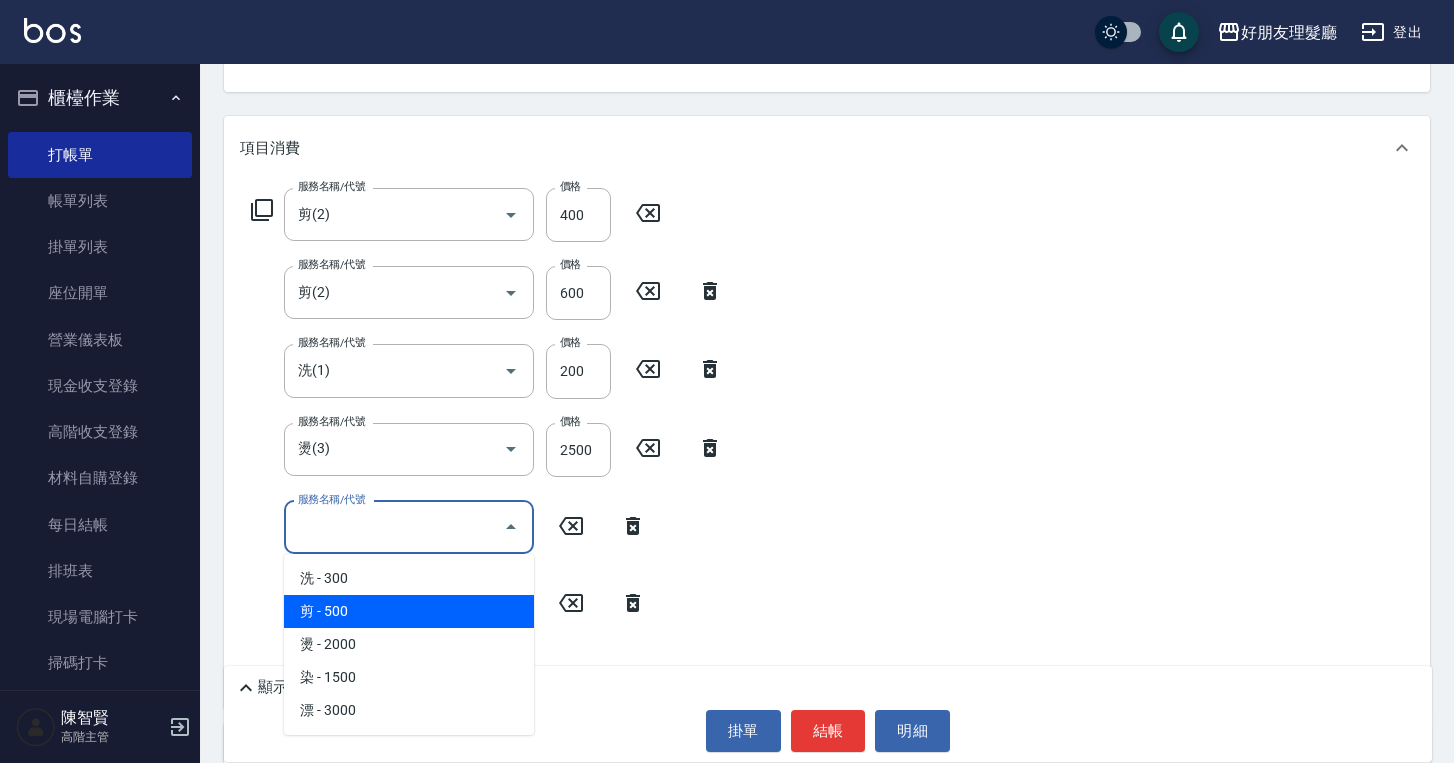 click on "剪 - 500" at bounding box center [409, 611] 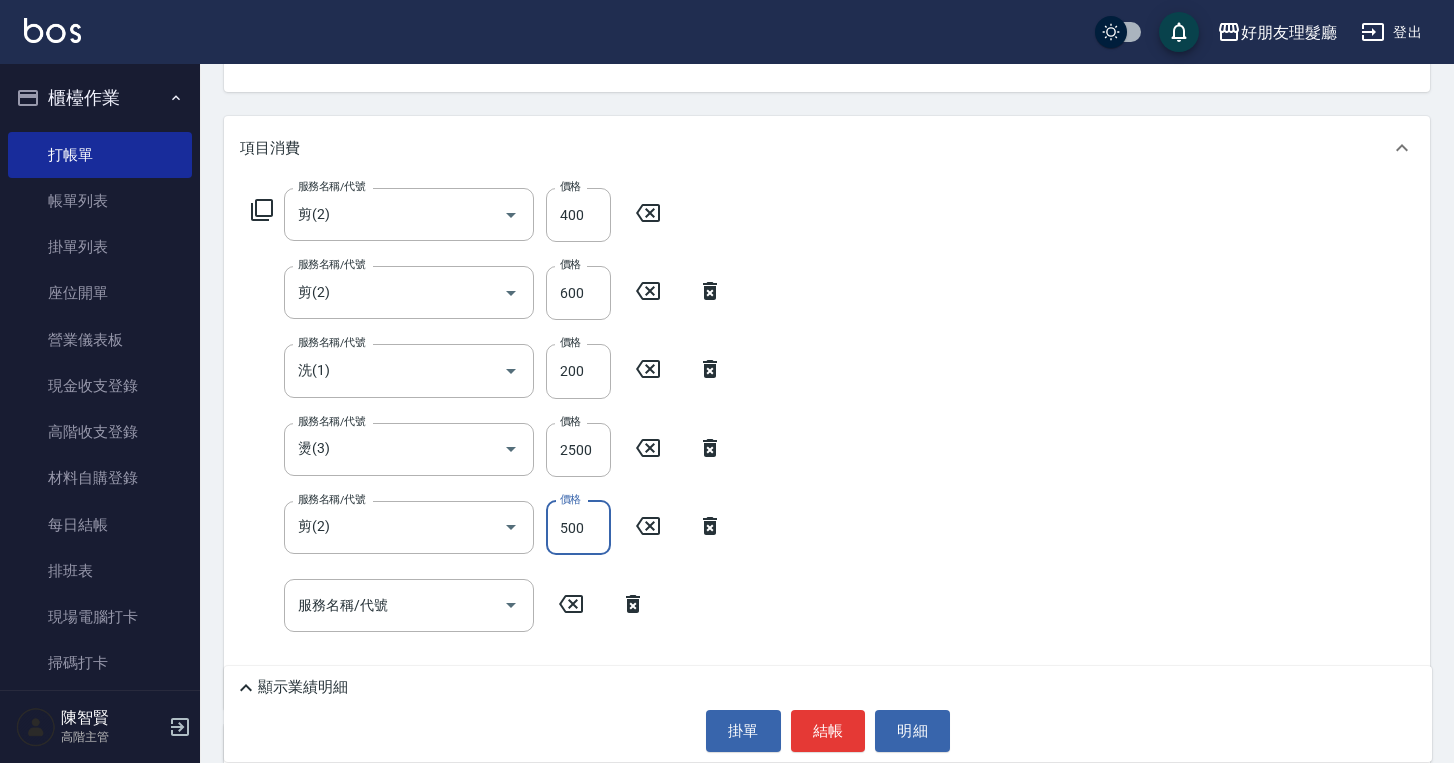 click on "500" at bounding box center (578, 528) 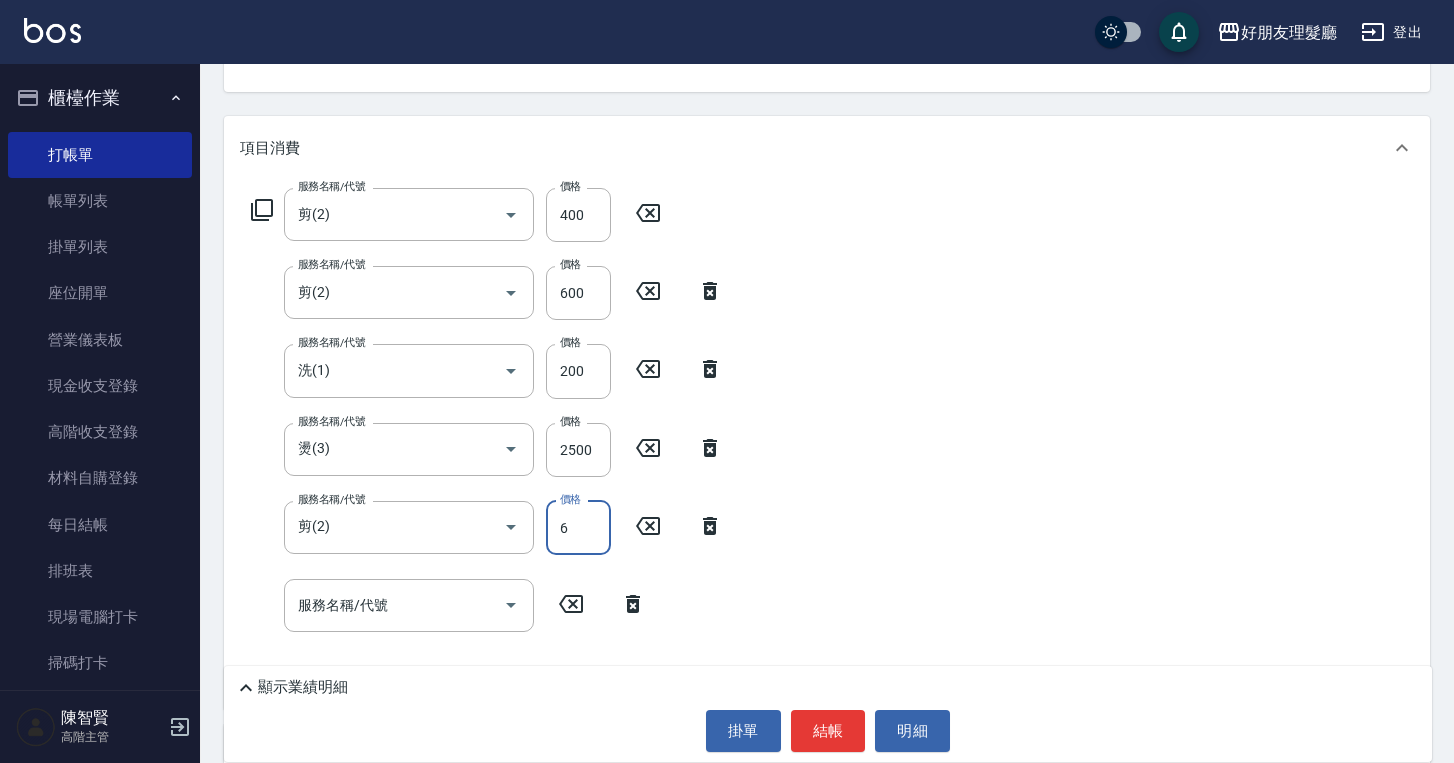 type on "600" 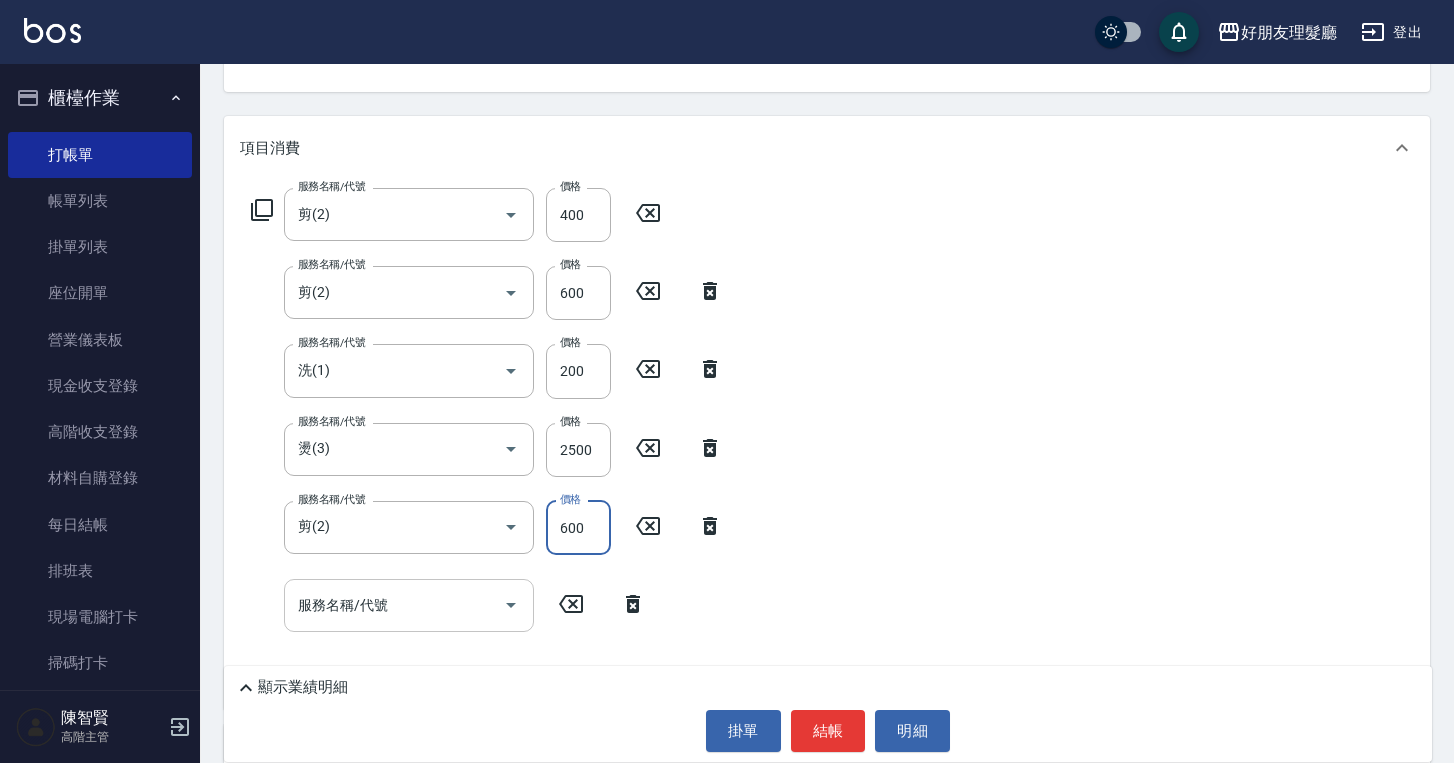 click on "服務名稱/代號" at bounding box center (409, 605) 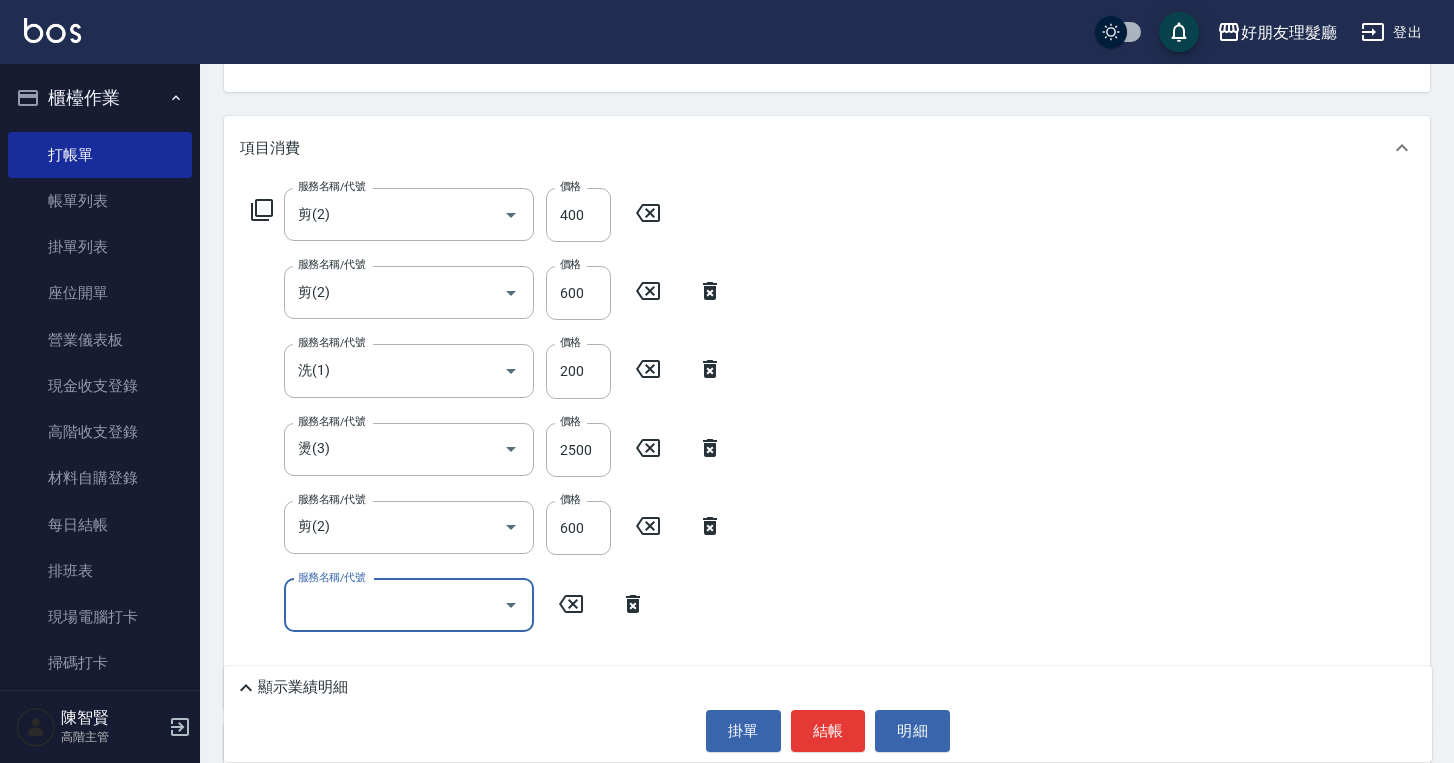 click on "服務名稱/代號" at bounding box center [409, 605] 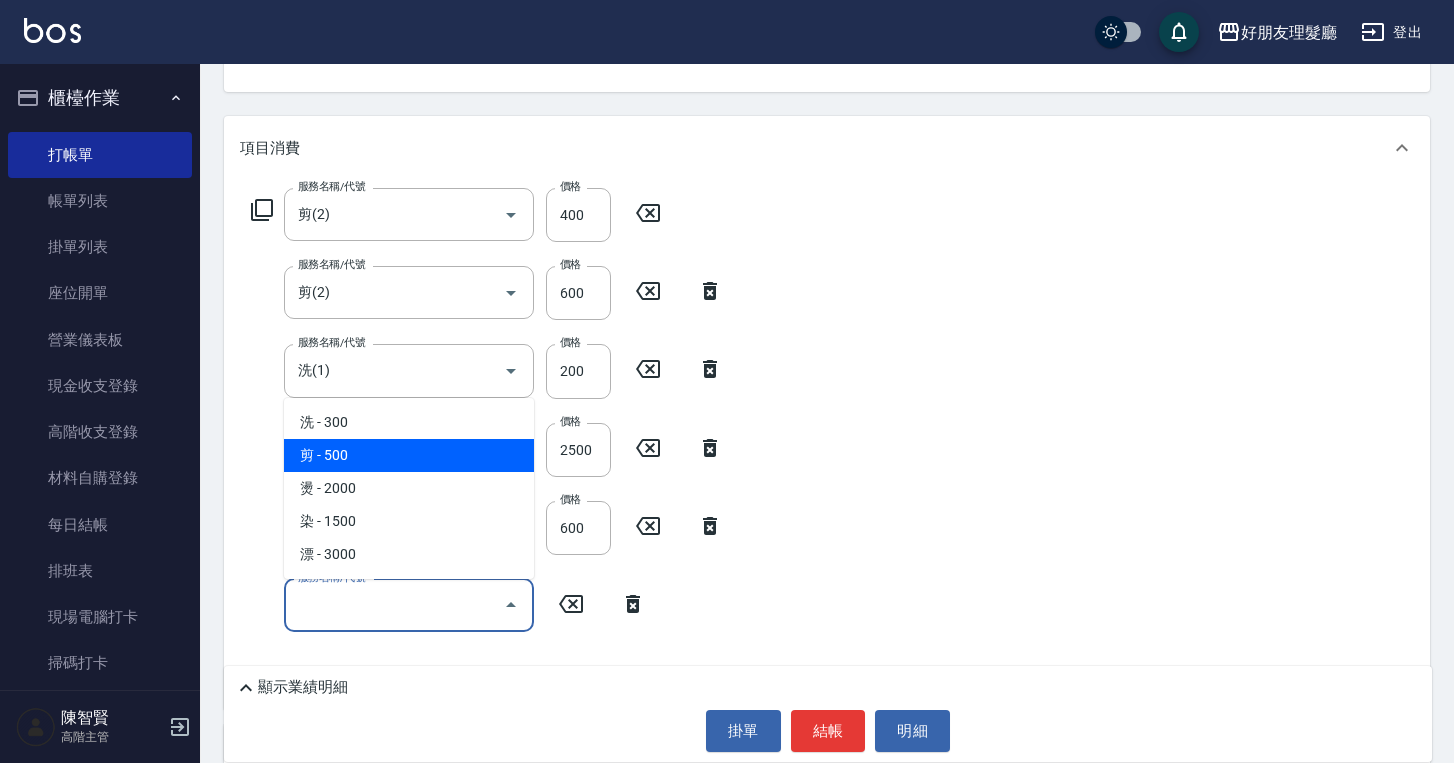 click on "剪 - 500" at bounding box center [409, 455] 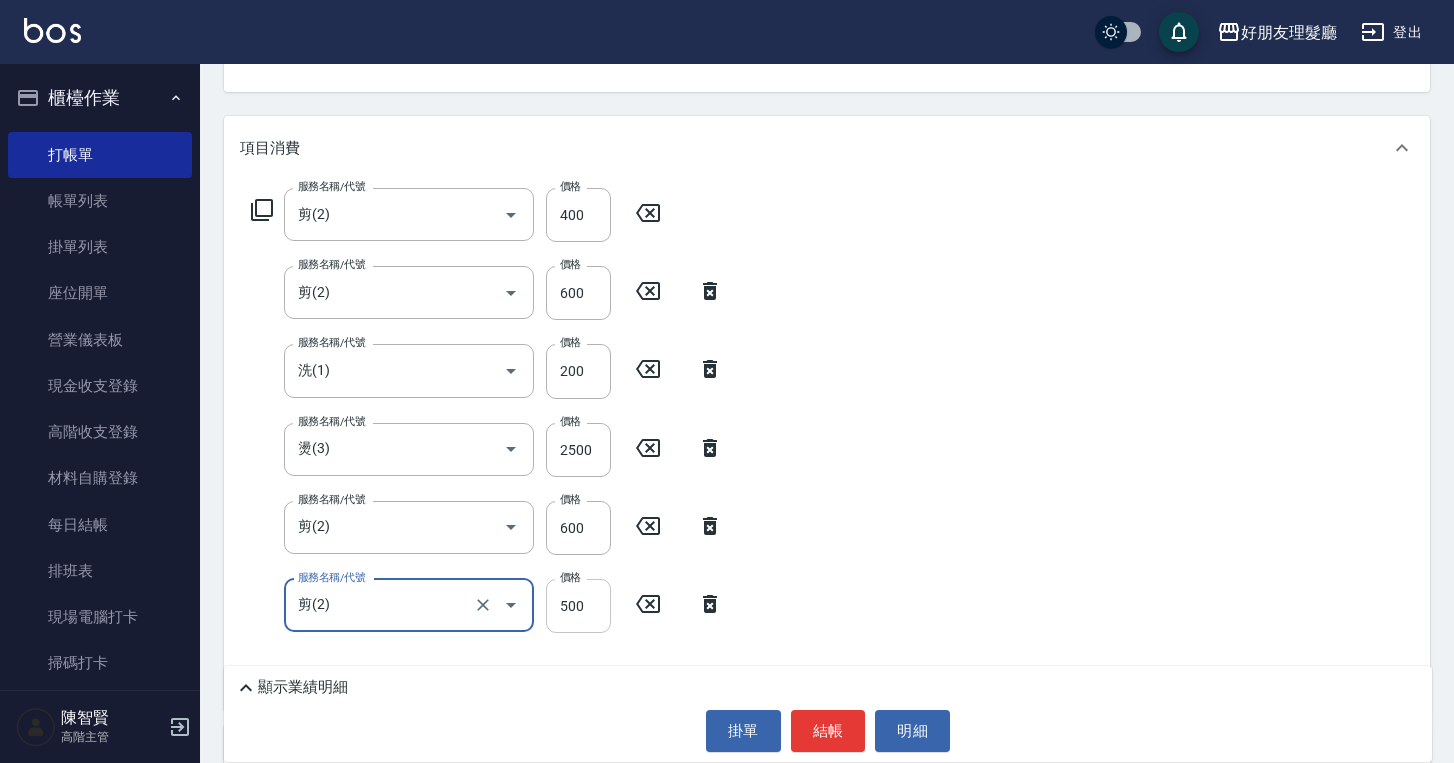 click on "500" at bounding box center [578, 606] 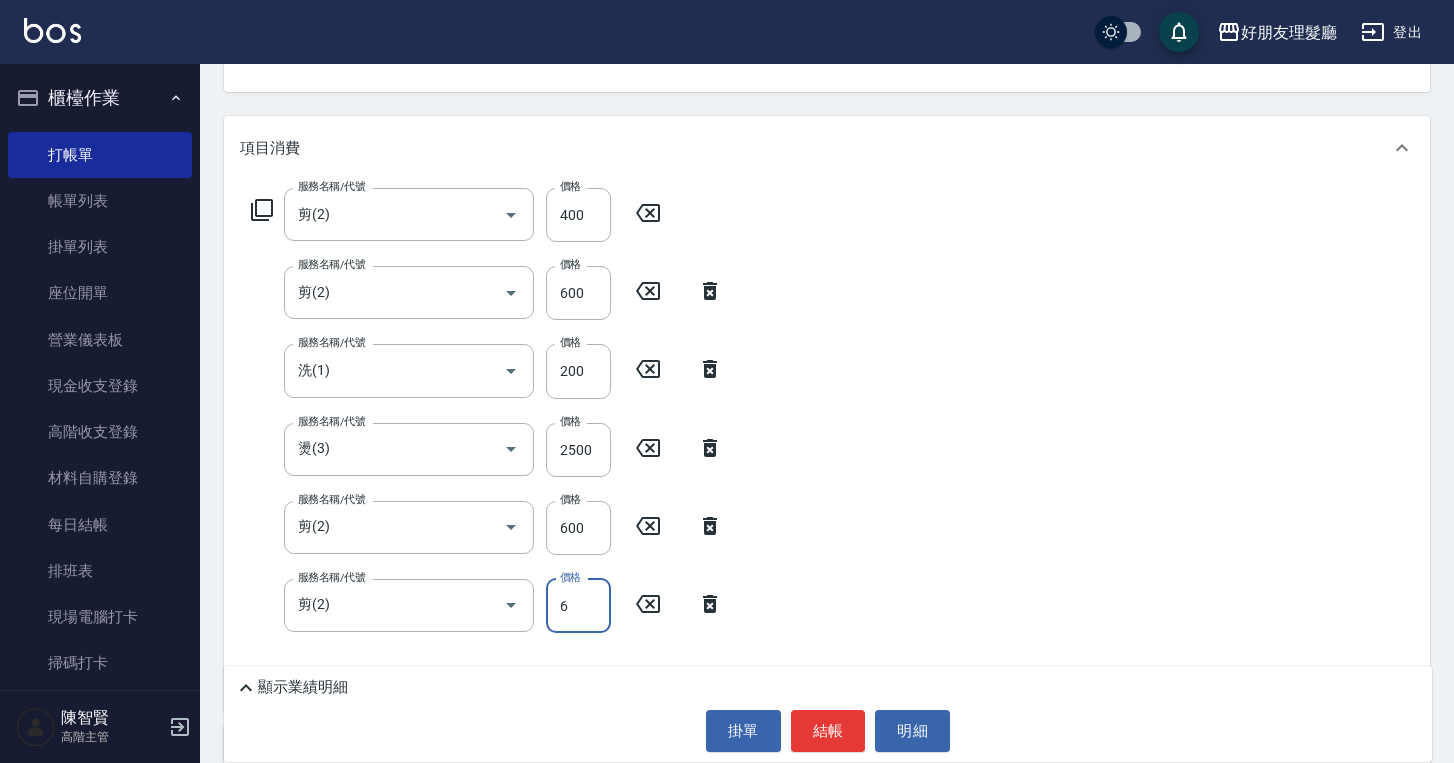 type on "600" 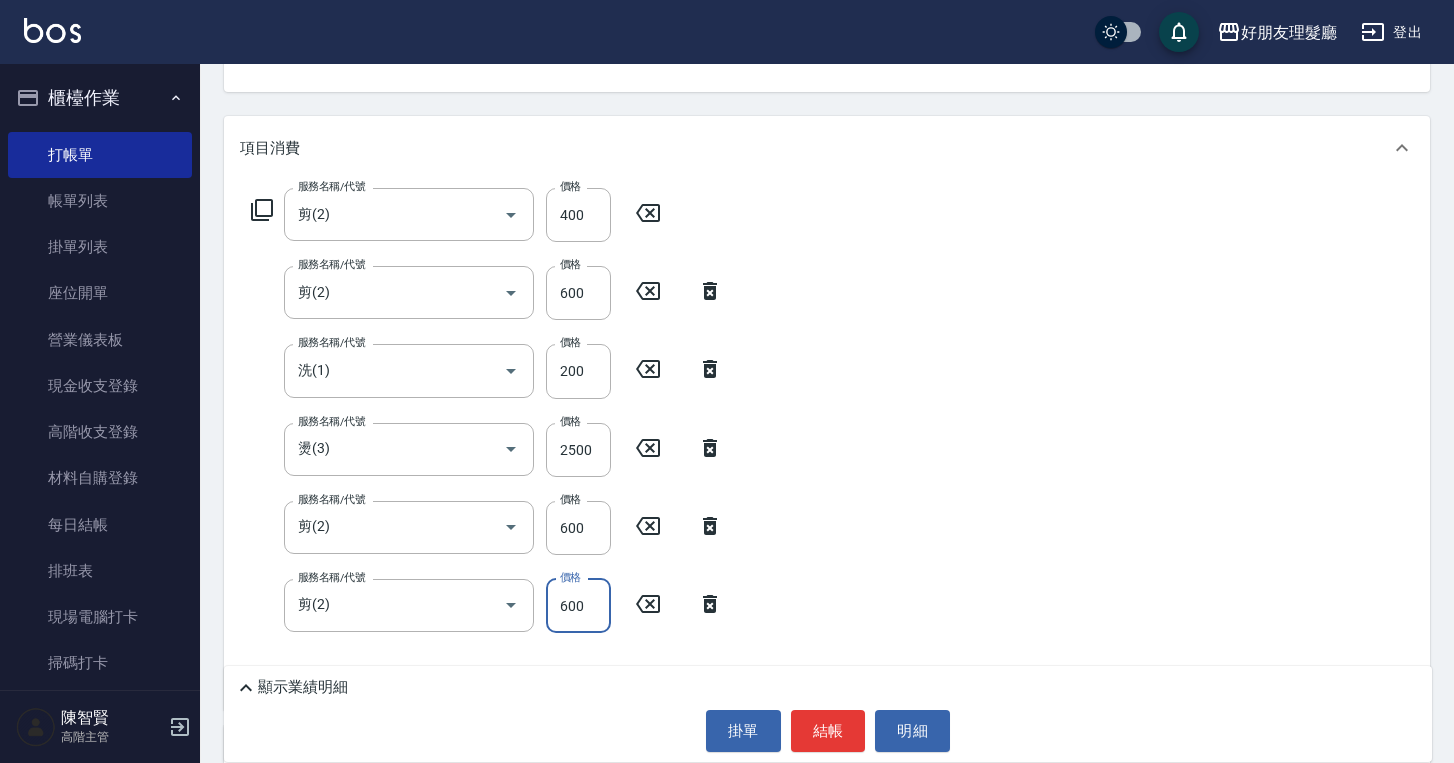 click on "服務名稱/代號 剪(2) 服務名稱/代號 價格 400 價格 服務名稱/代號 剪(2) 服務名稱/代號 價格 600 價格 服務名稱/代號 洗(1) 服務名稱/代號 價格 200 價格 服務名稱/代號 燙(3) 服務名稱/代號 價格 2500 價格 服務名稱/代號 剪(2) 服務名稱/代號 價格 600 價格 服務名稱/代號 剪(2) 服務名稱/代號 價格 600 價格" at bounding box center (827, 445) 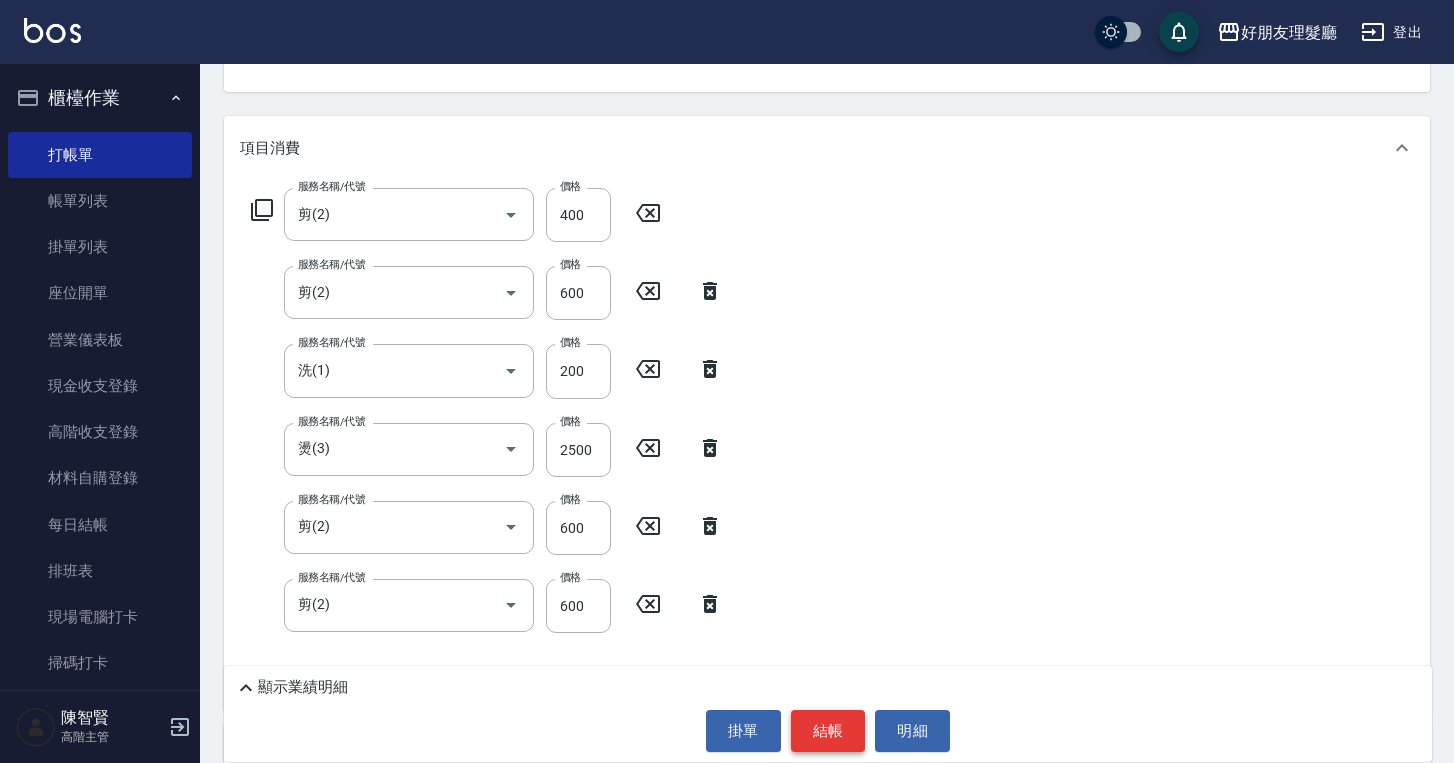 click on "結帳" at bounding box center [828, 731] 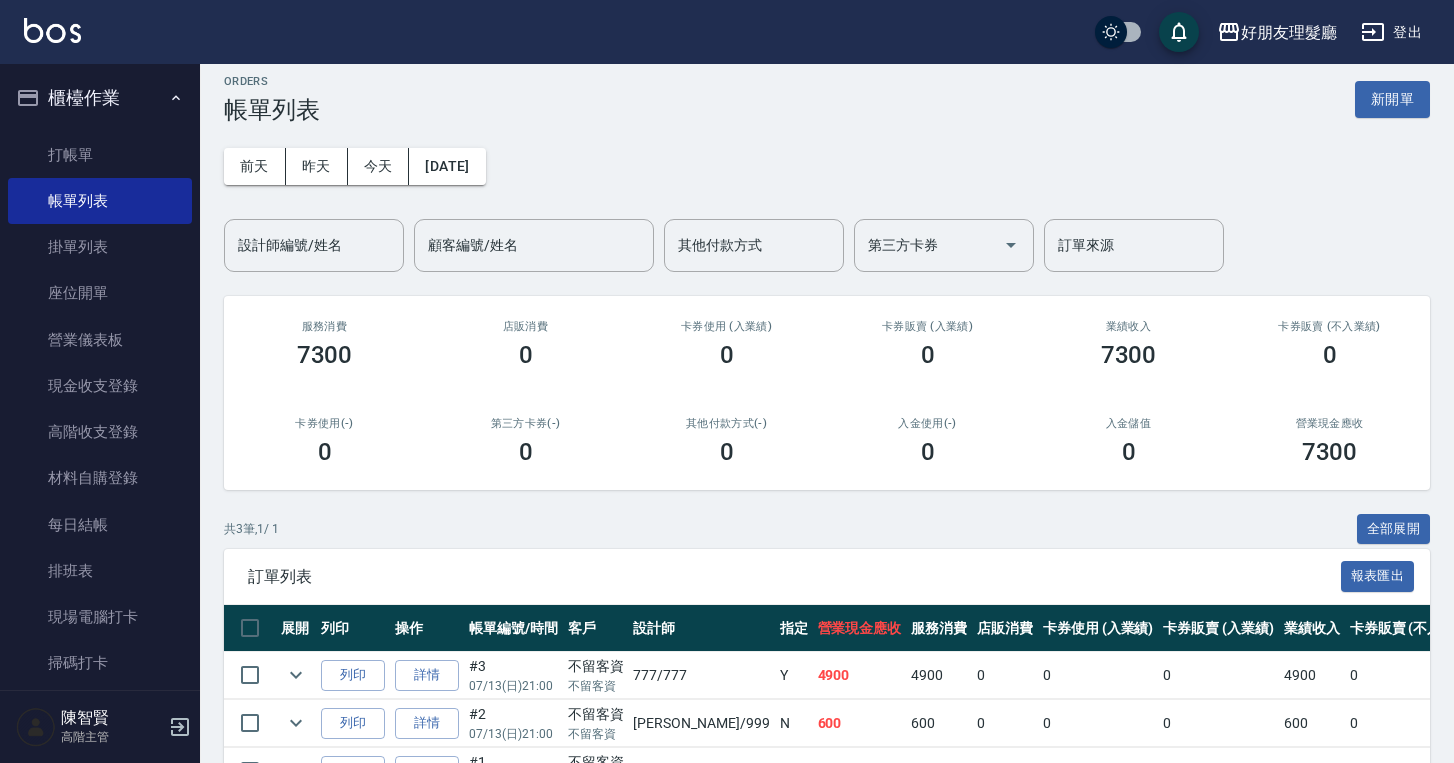 scroll, scrollTop: 33, scrollLeft: 0, axis: vertical 